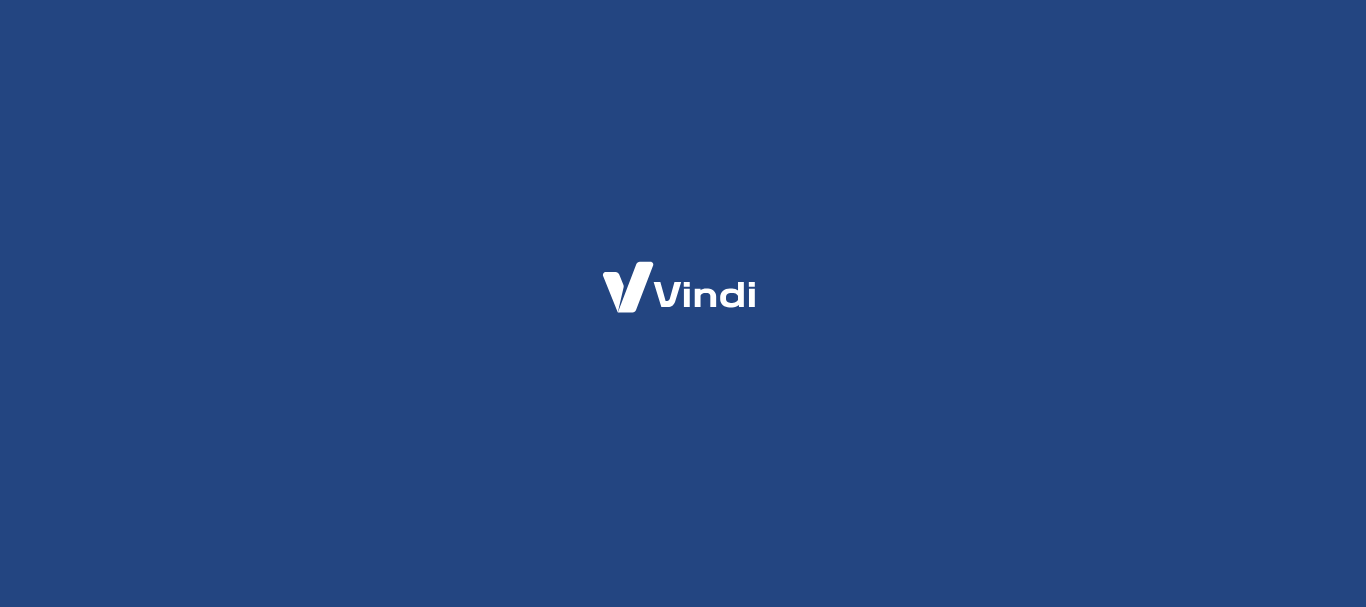 scroll, scrollTop: 0, scrollLeft: 0, axis: both 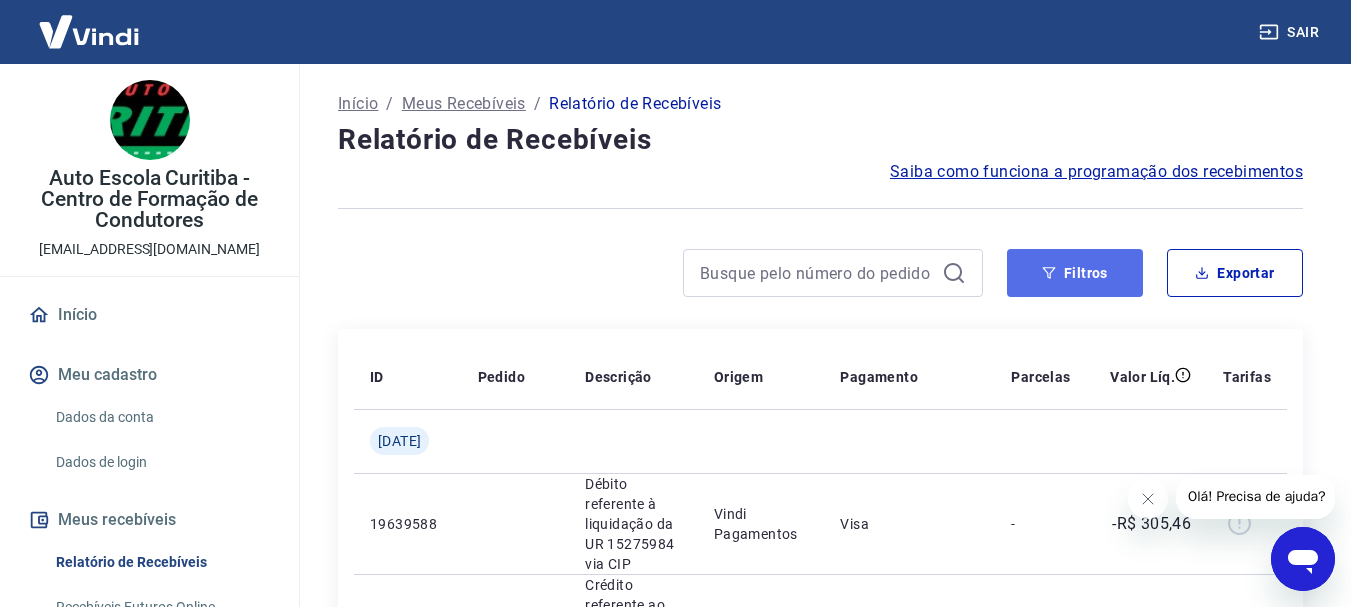 click 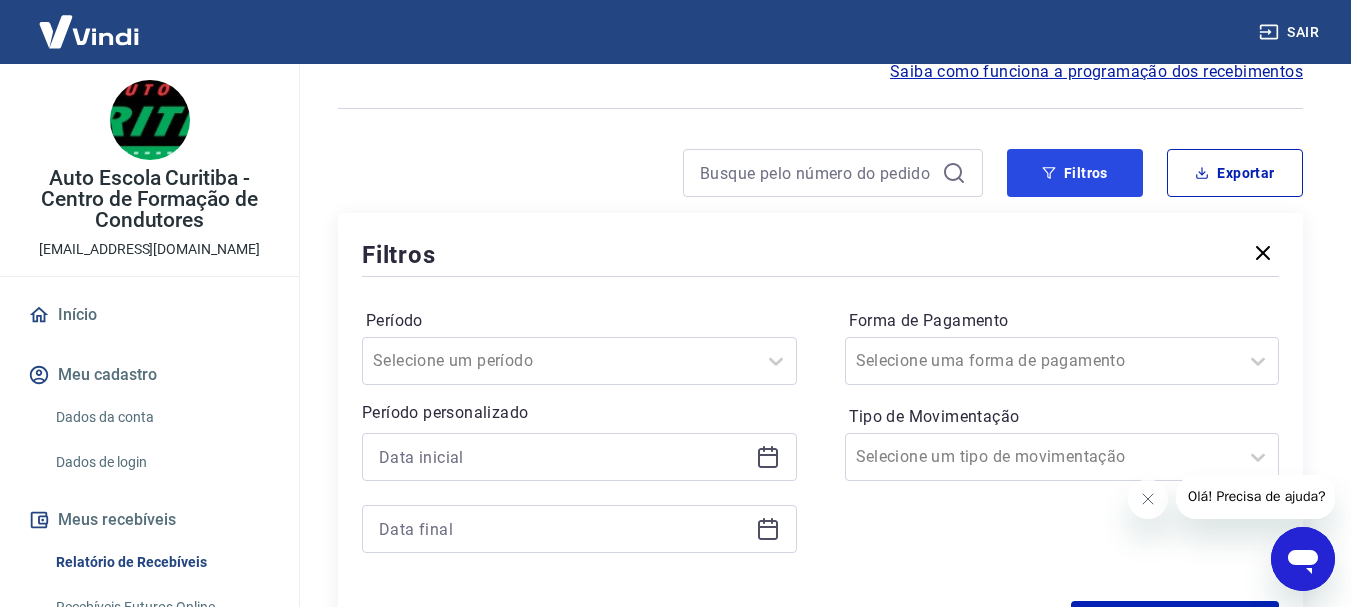scroll, scrollTop: 300, scrollLeft: 0, axis: vertical 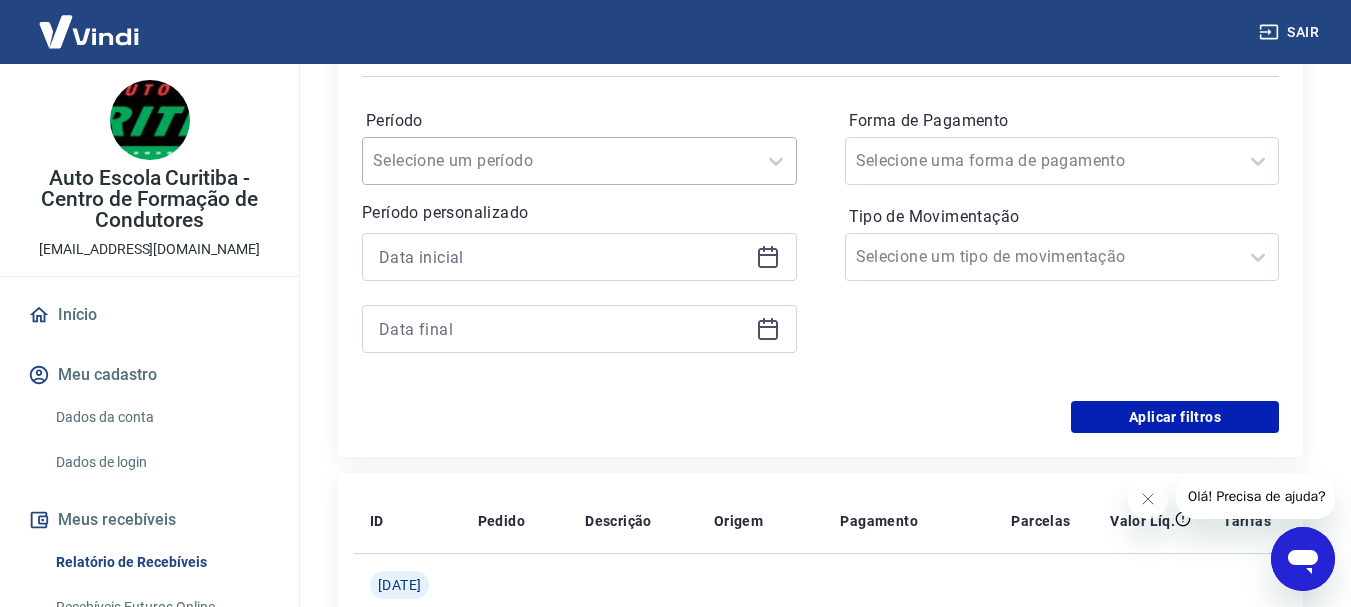 click on "Selecione um período" at bounding box center [579, 161] 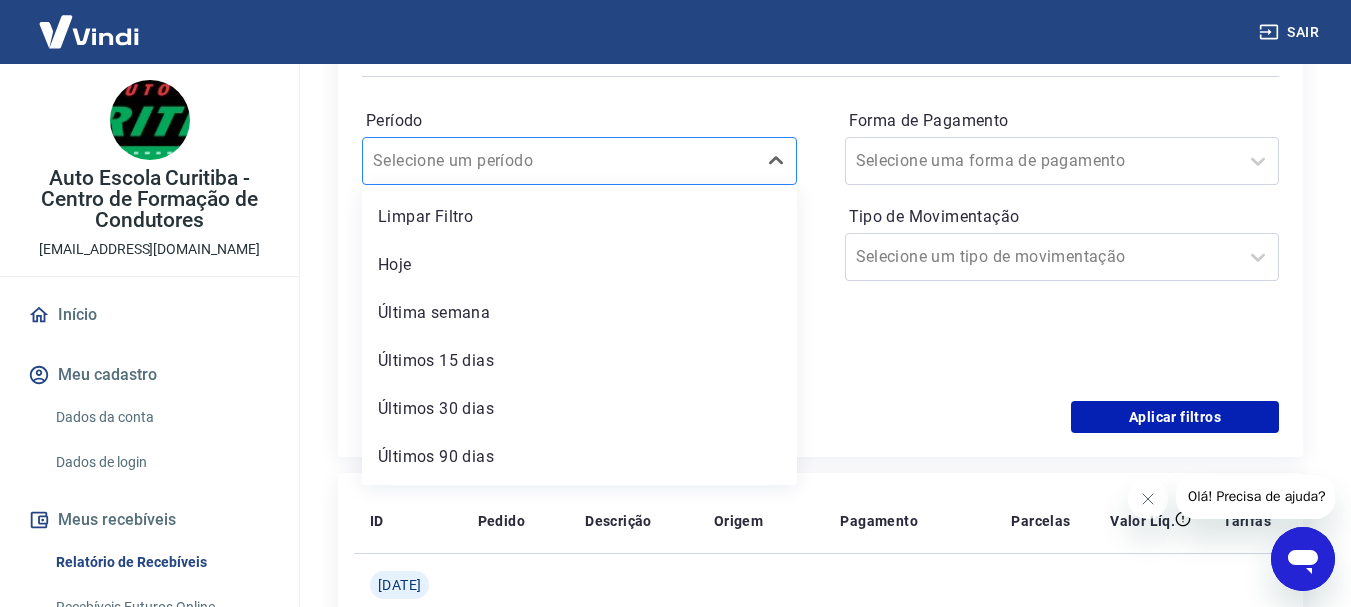 click on "Período" at bounding box center [474, 161] 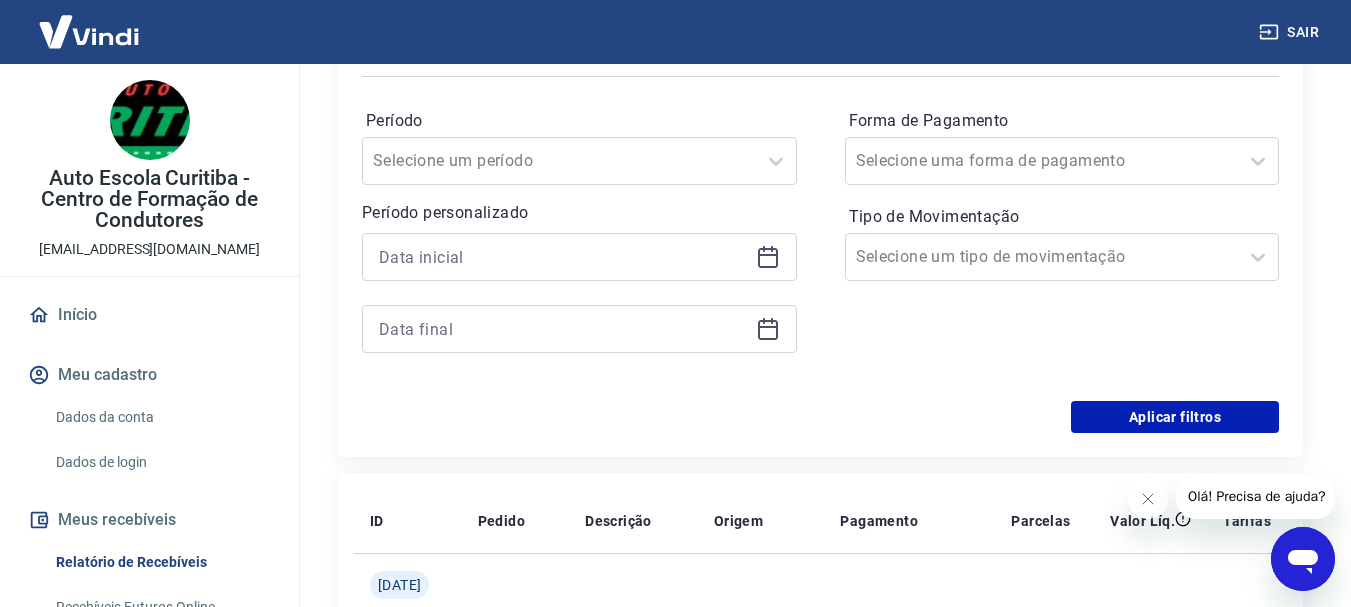click on "Período Selecione um período" at bounding box center [579, 145] 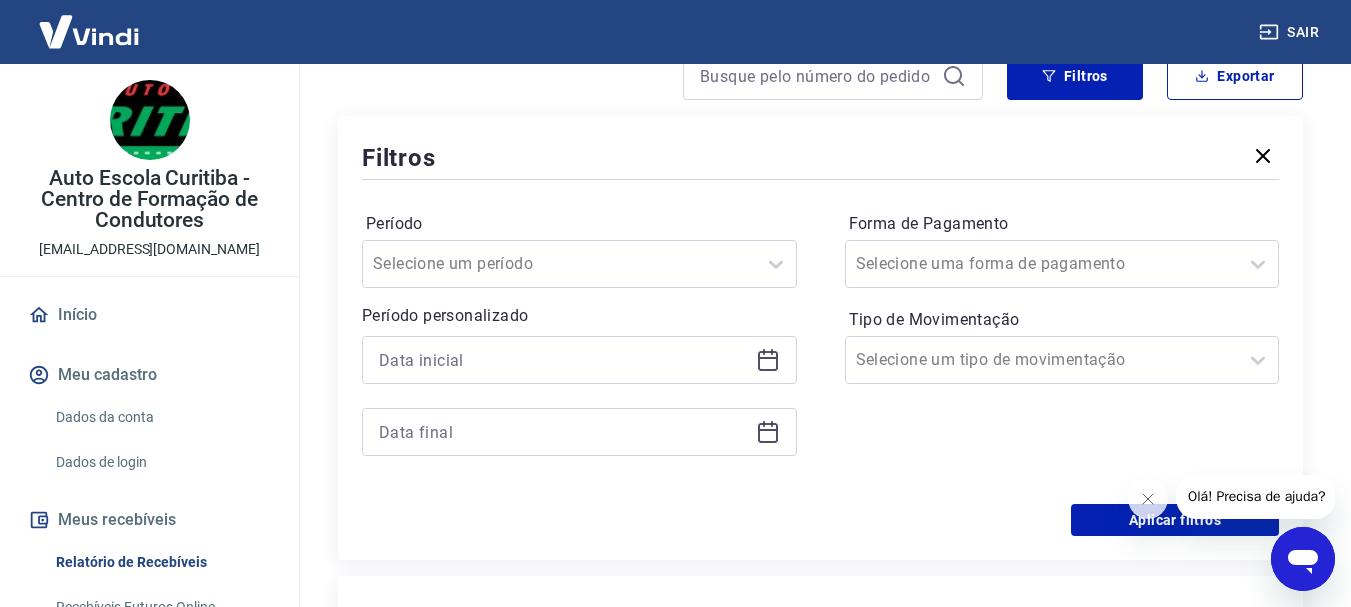 scroll, scrollTop: 100, scrollLeft: 0, axis: vertical 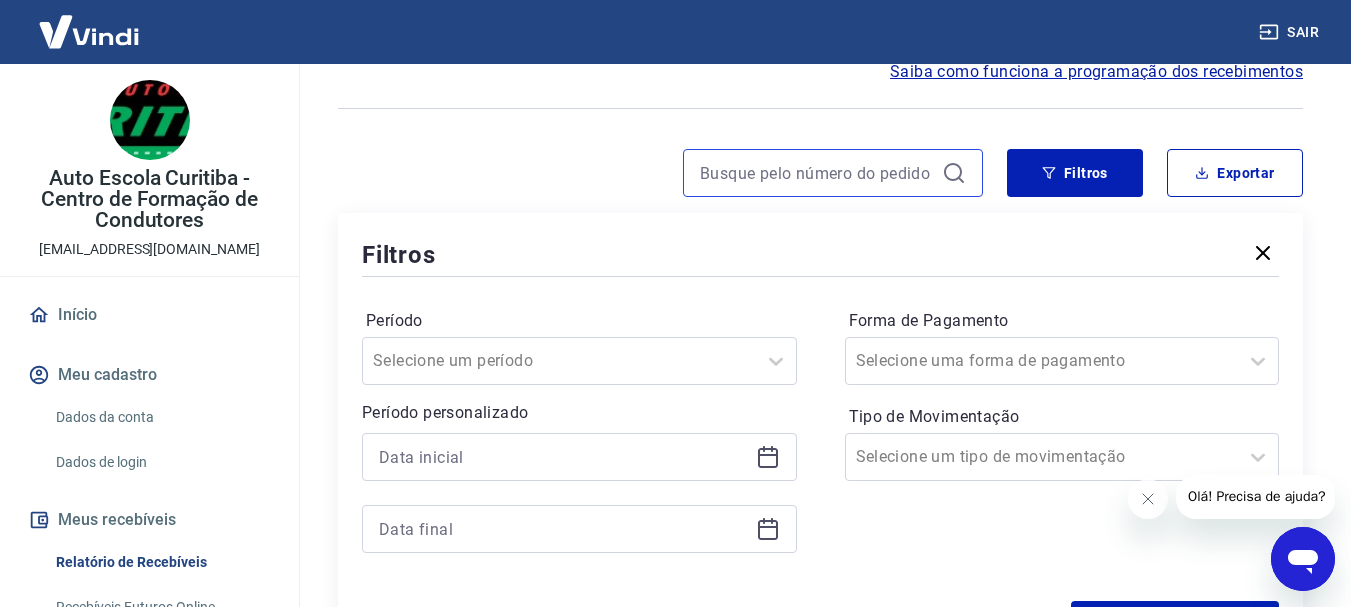 click at bounding box center (817, 173) 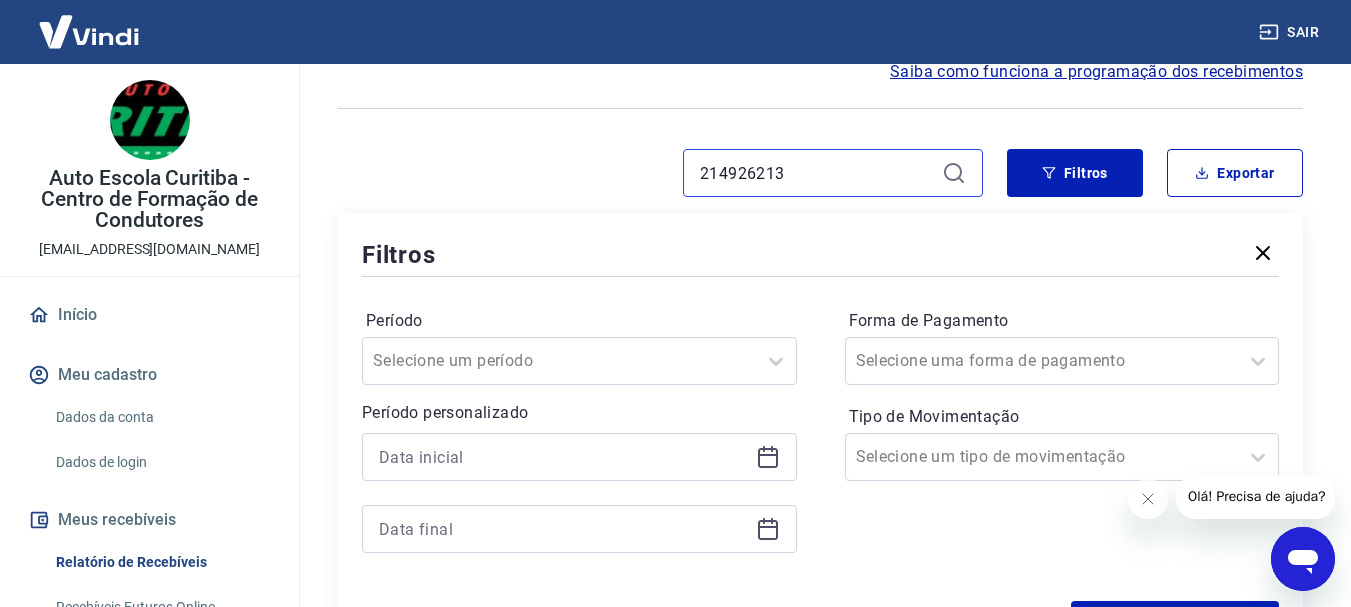 type on "214926213" 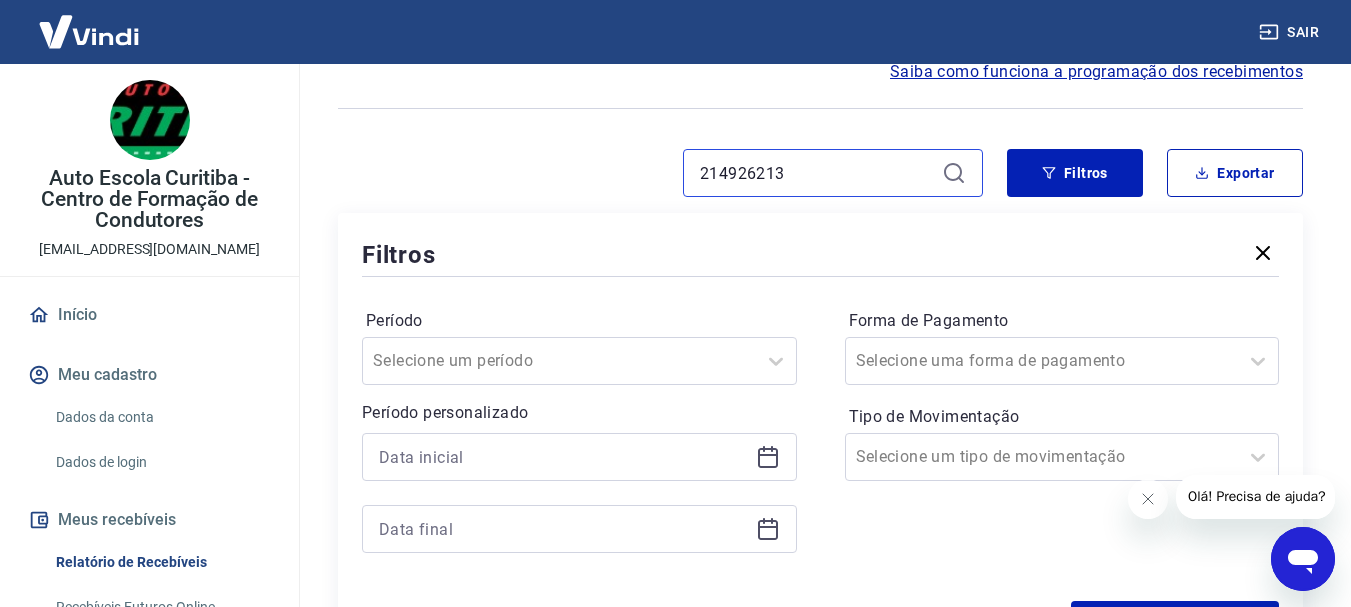 scroll, scrollTop: 0, scrollLeft: 0, axis: both 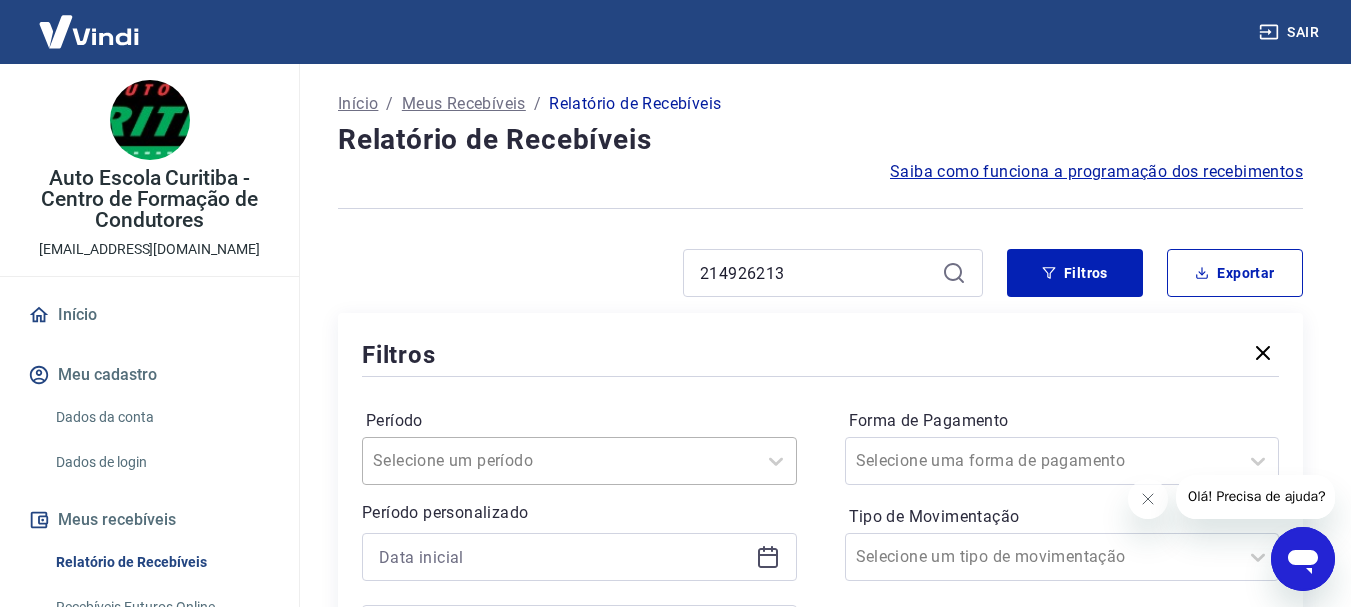 click on "Selecione um período" at bounding box center (579, 461) 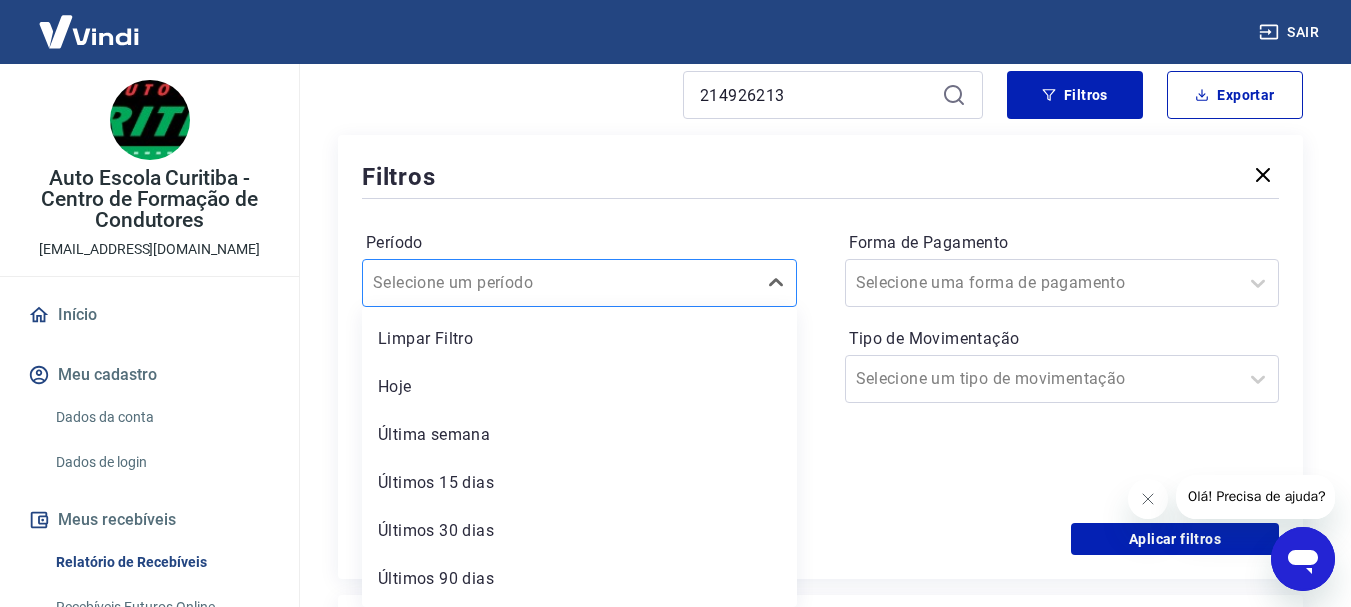 click at bounding box center (559, 283) 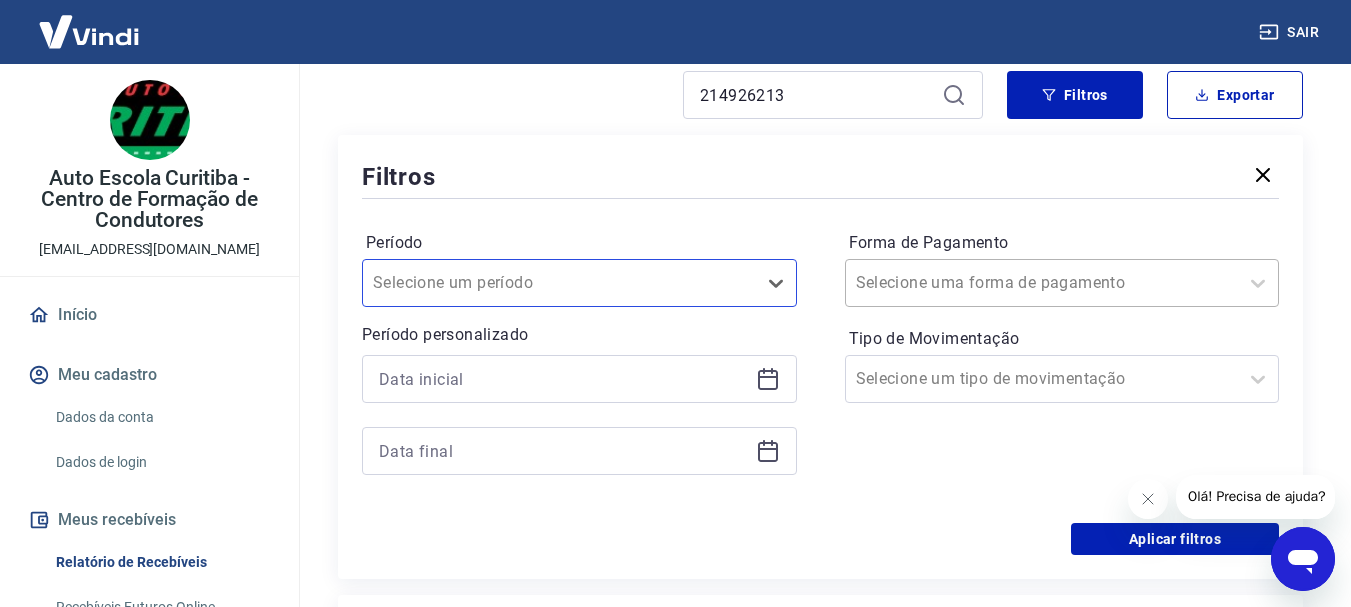 click on "Forma de Pagamento" at bounding box center [957, 283] 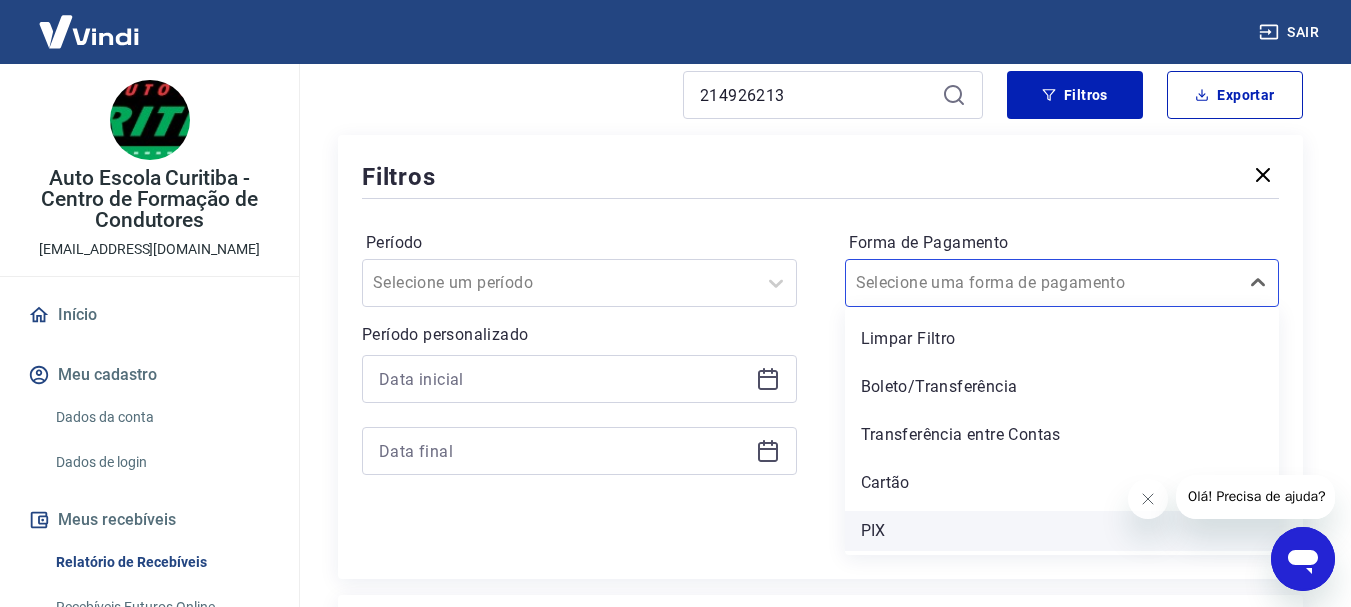 click on "PIX" at bounding box center [1062, 531] 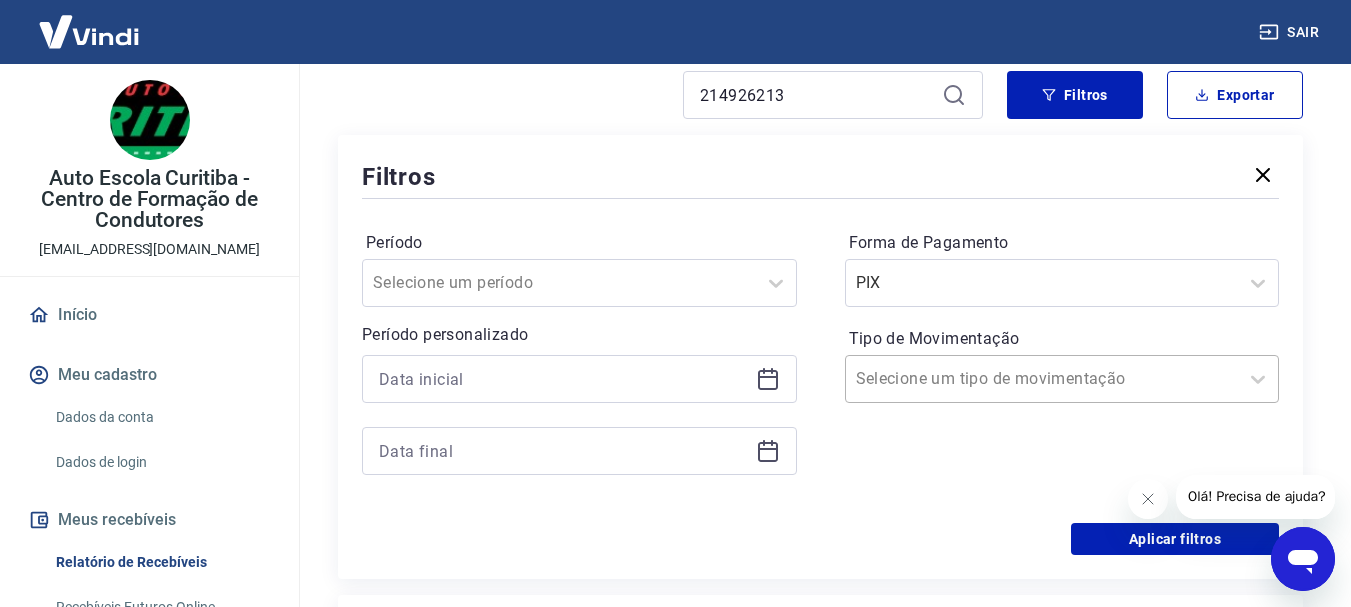click on "Tipo de Movimentação" at bounding box center (957, 379) 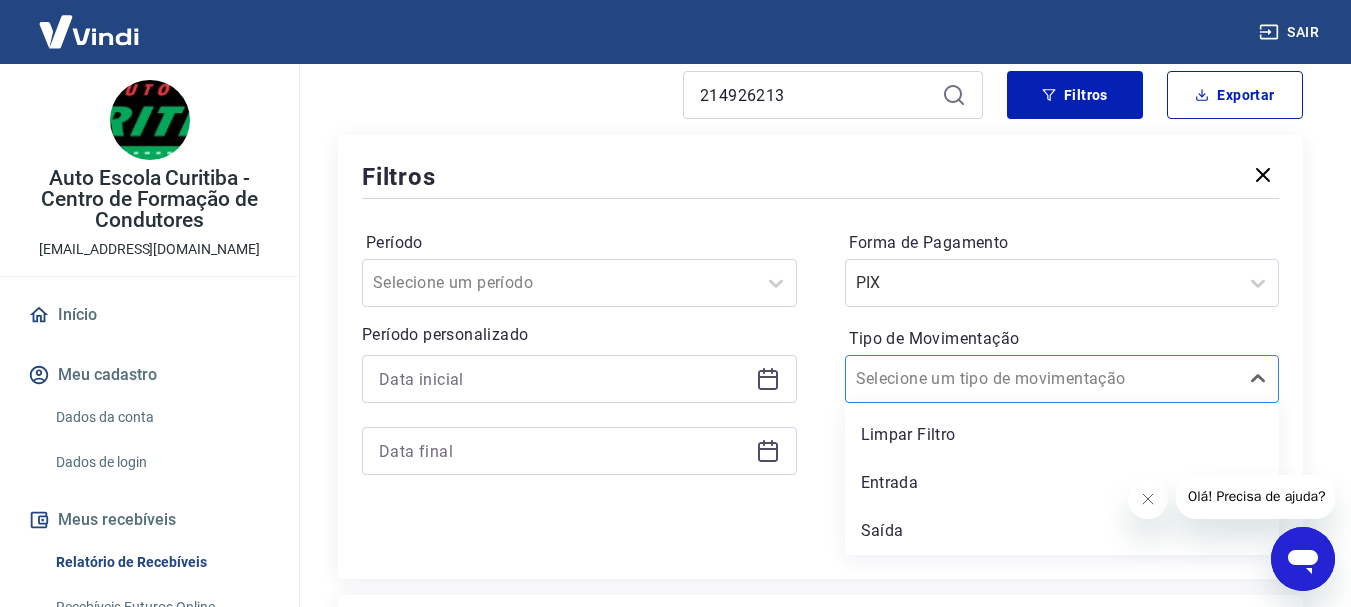 click on "Tipo de Movimentação" at bounding box center (957, 379) 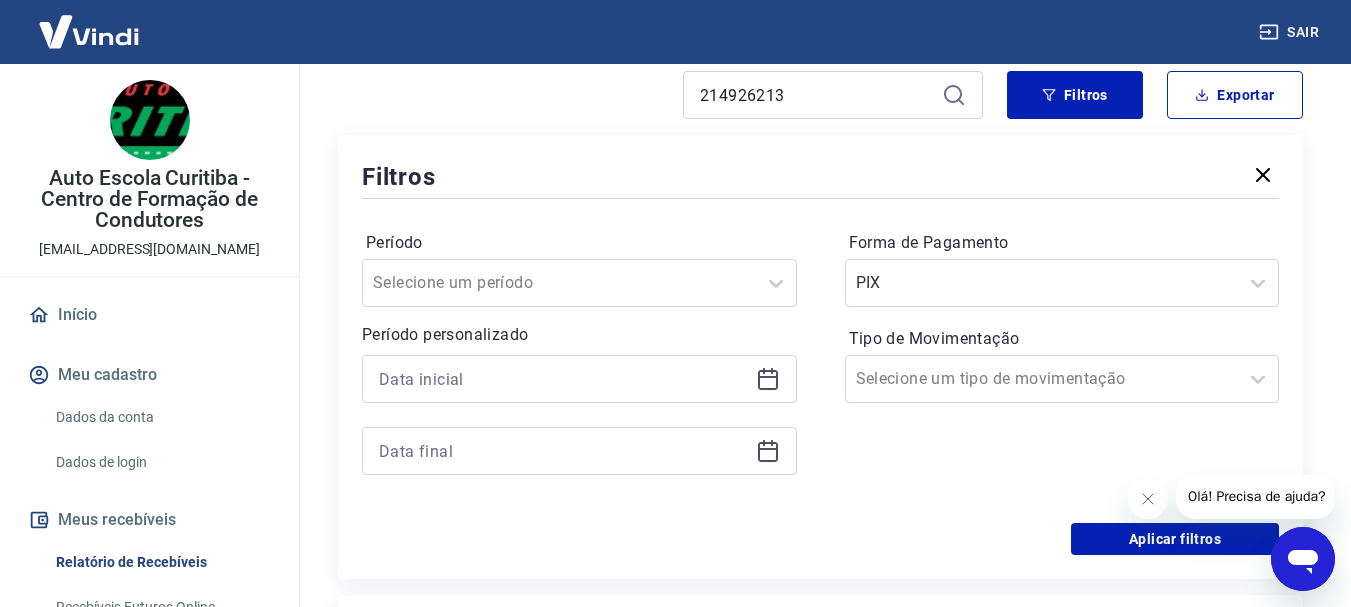 click at bounding box center (579, 379) 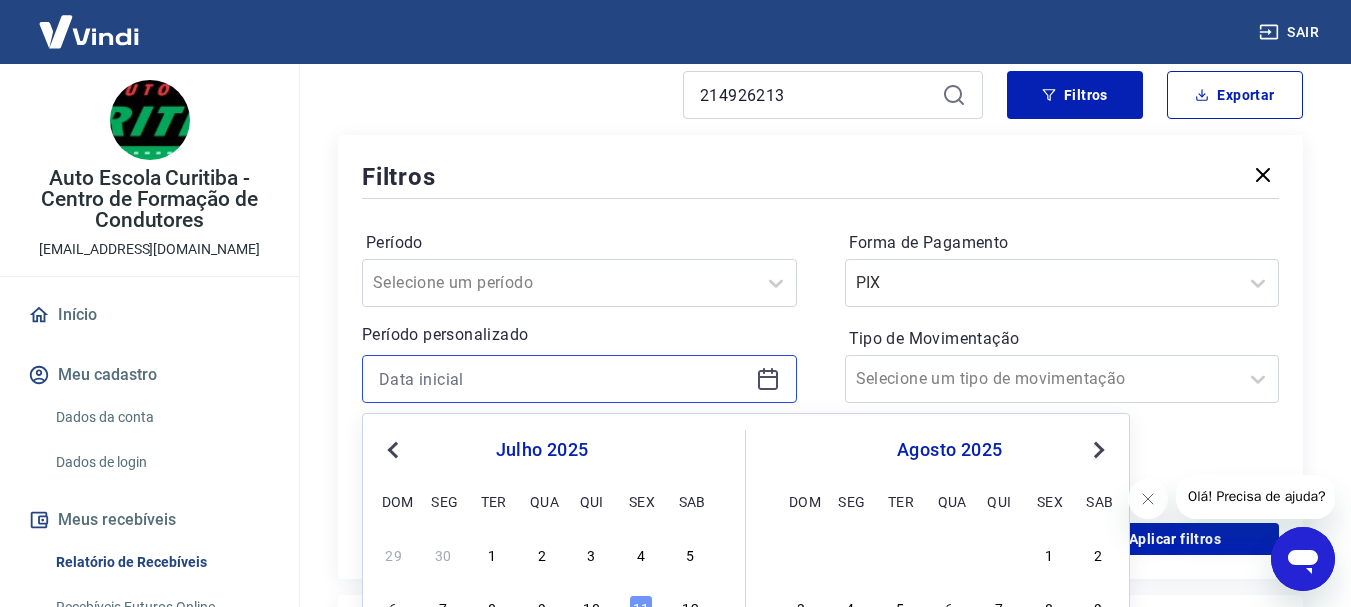 click at bounding box center (563, 379) 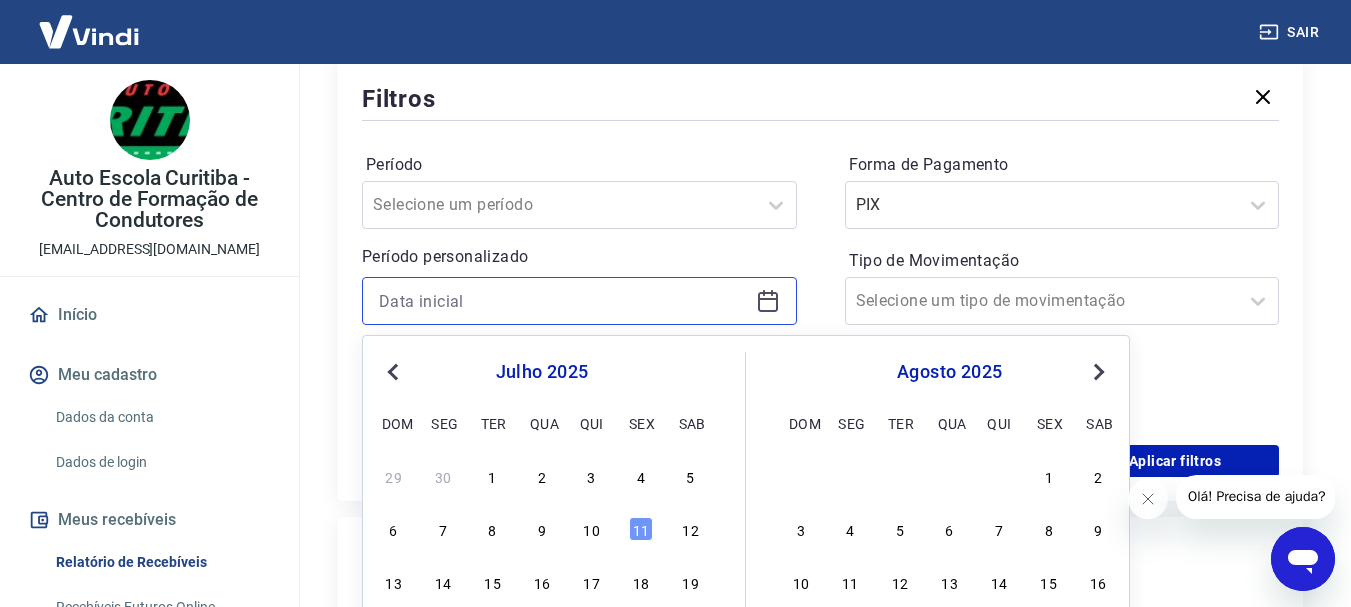 scroll, scrollTop: 278, scrollLeft: 0, axis: vertical 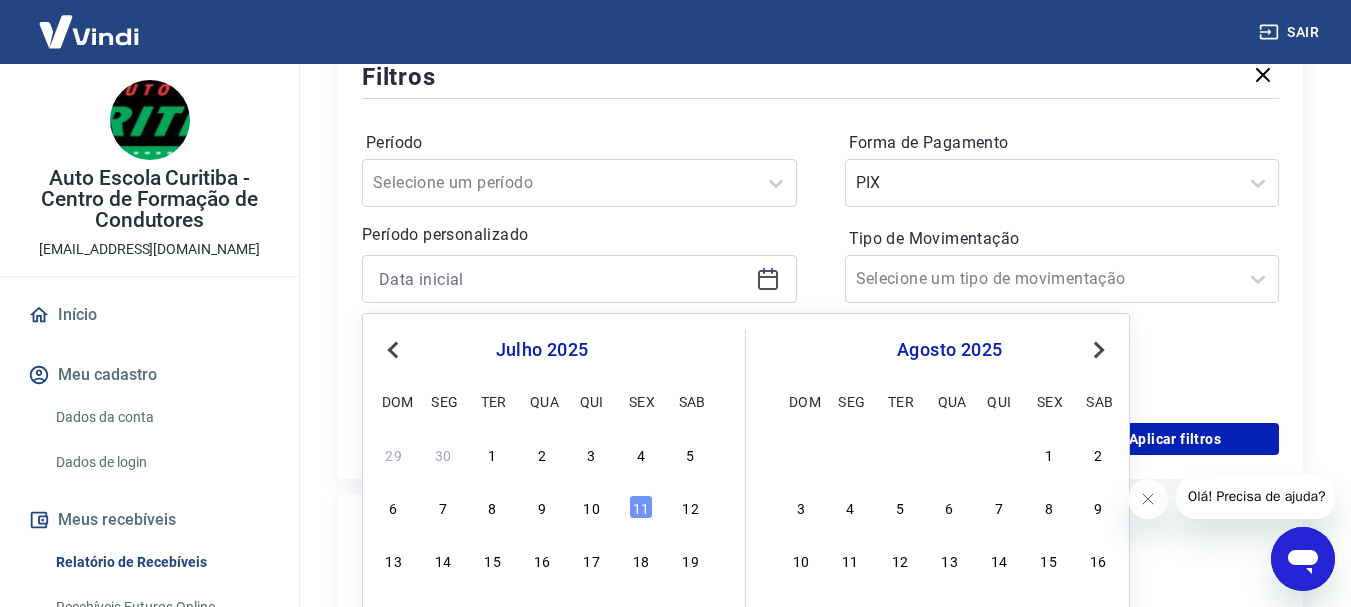 click on "Previous Month" at bounding box center [395, 349] 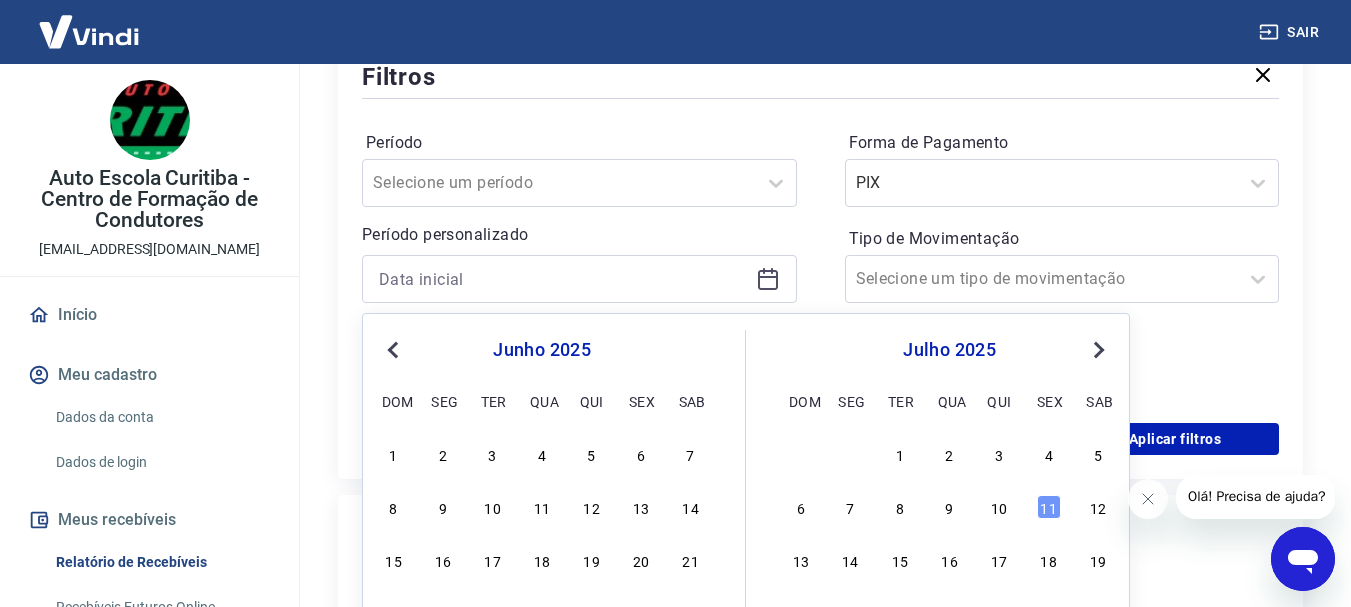 scroll, scrollTop: 378, scrollLeft: 0, axis: vertical 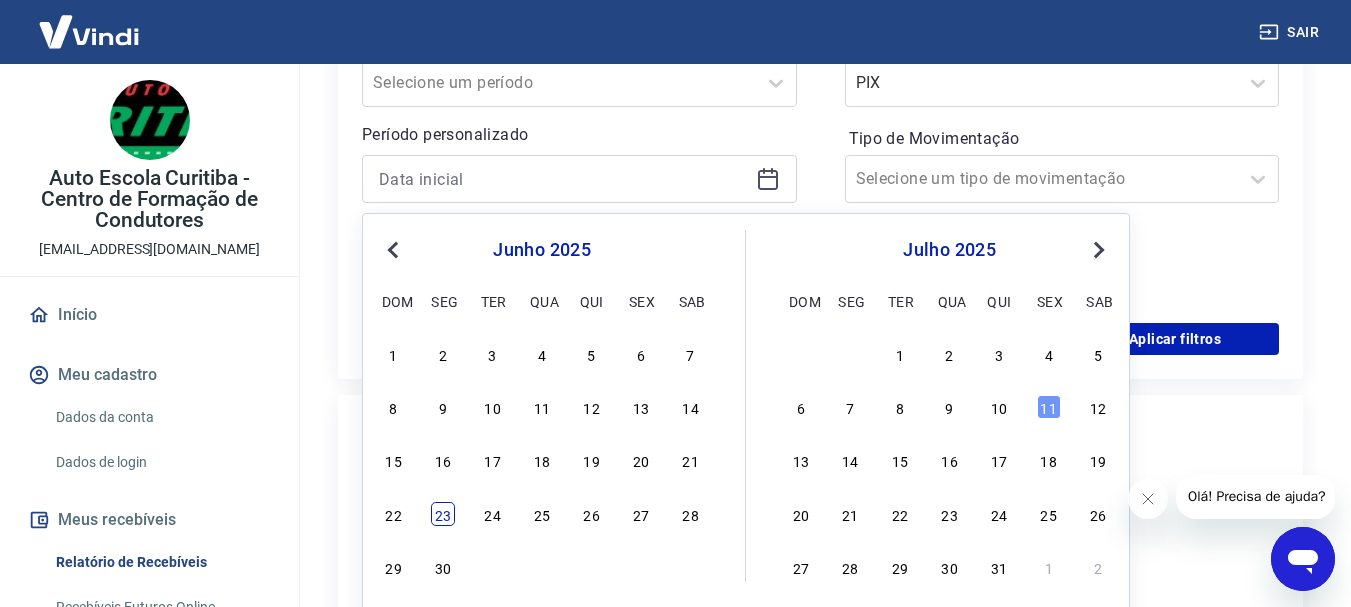 click on "23" at bounding box center (443, 514) 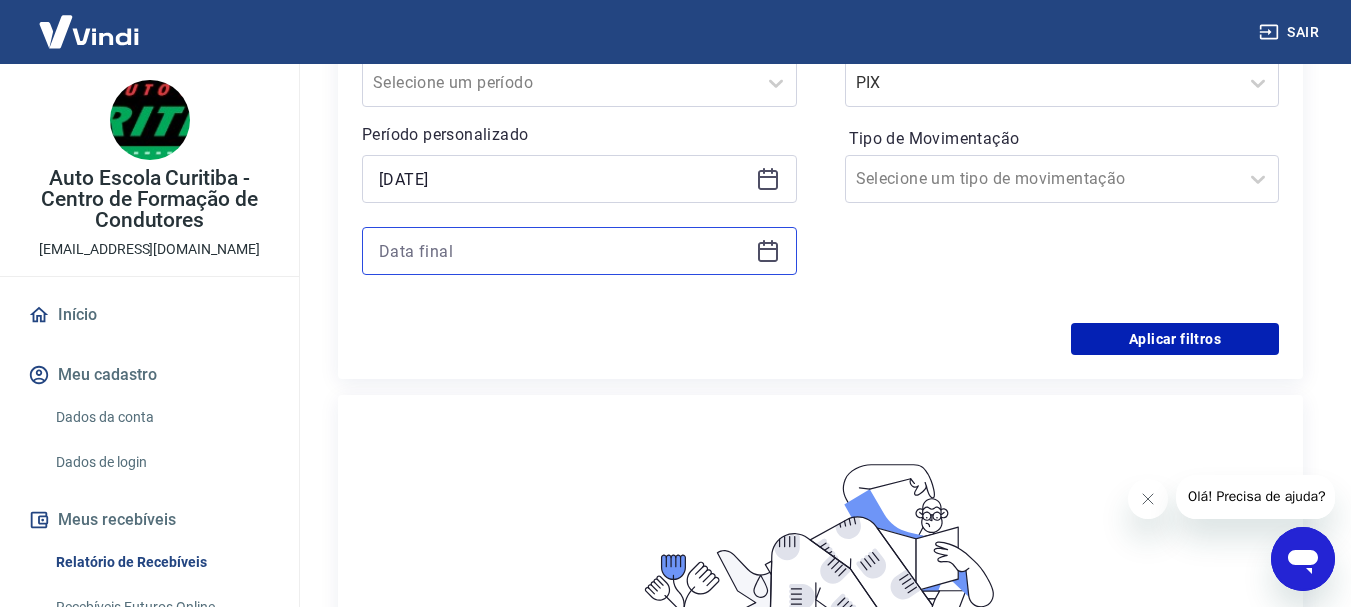 click at bounding box center [563, 251] 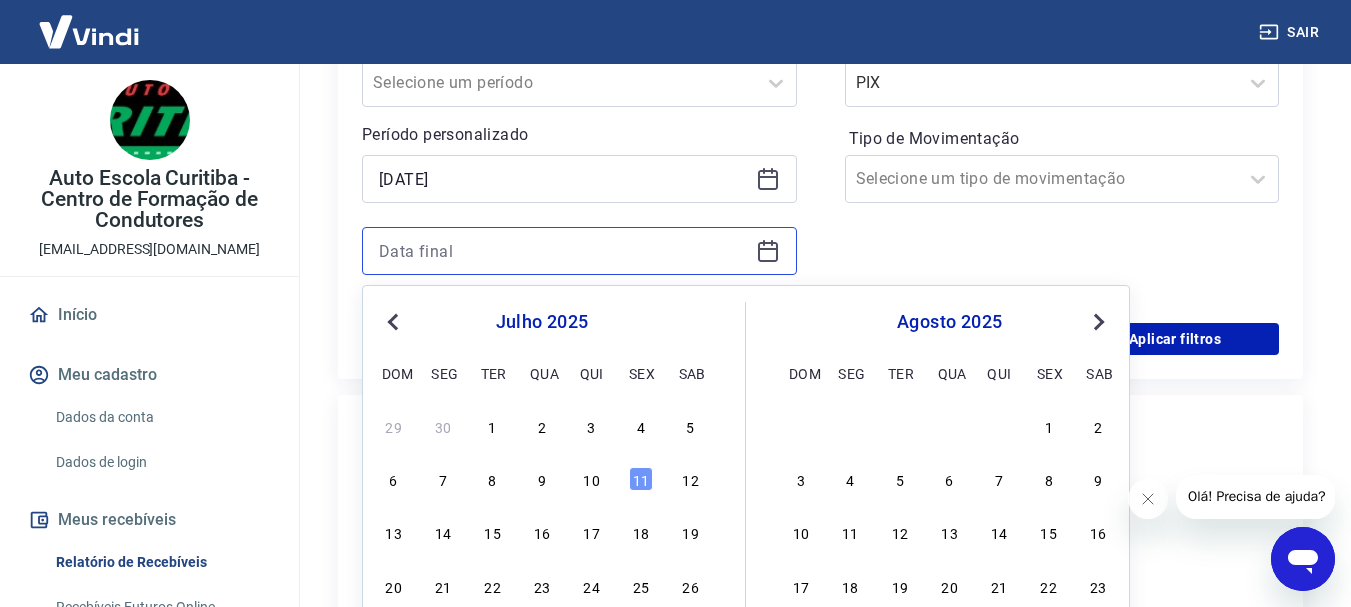 scroll, scrollTop: 478, scrollLeft: 0, axis: vertical 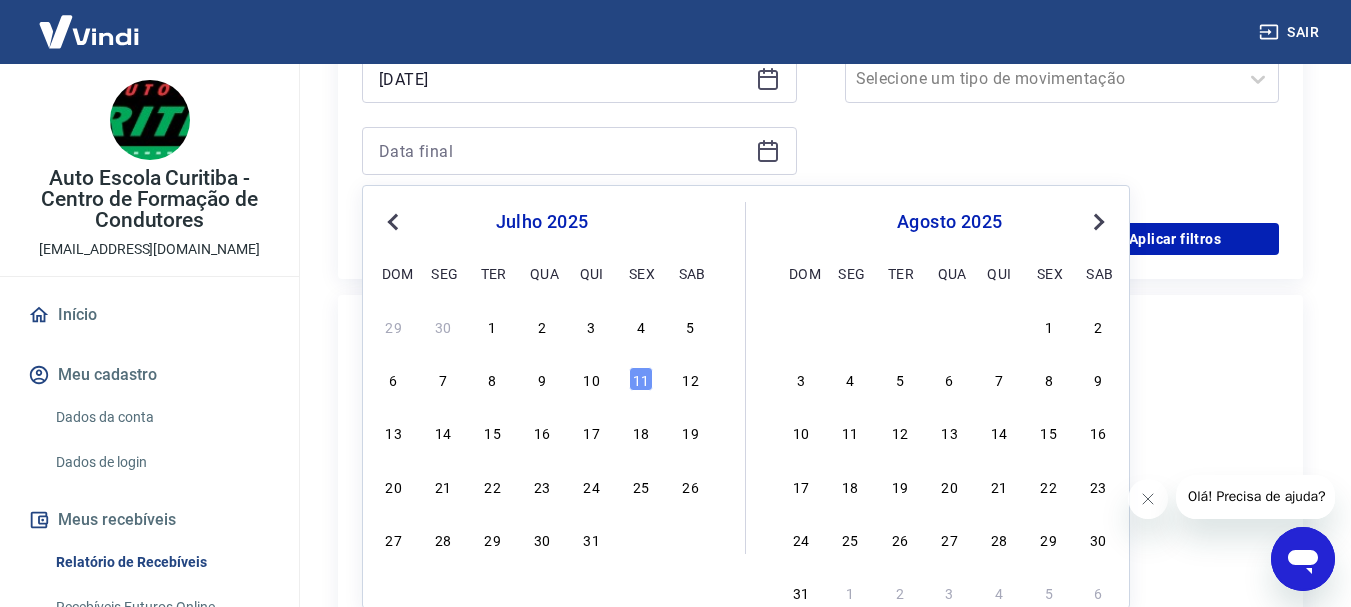 click on "Previous Month" at bounding box center [395, 221] 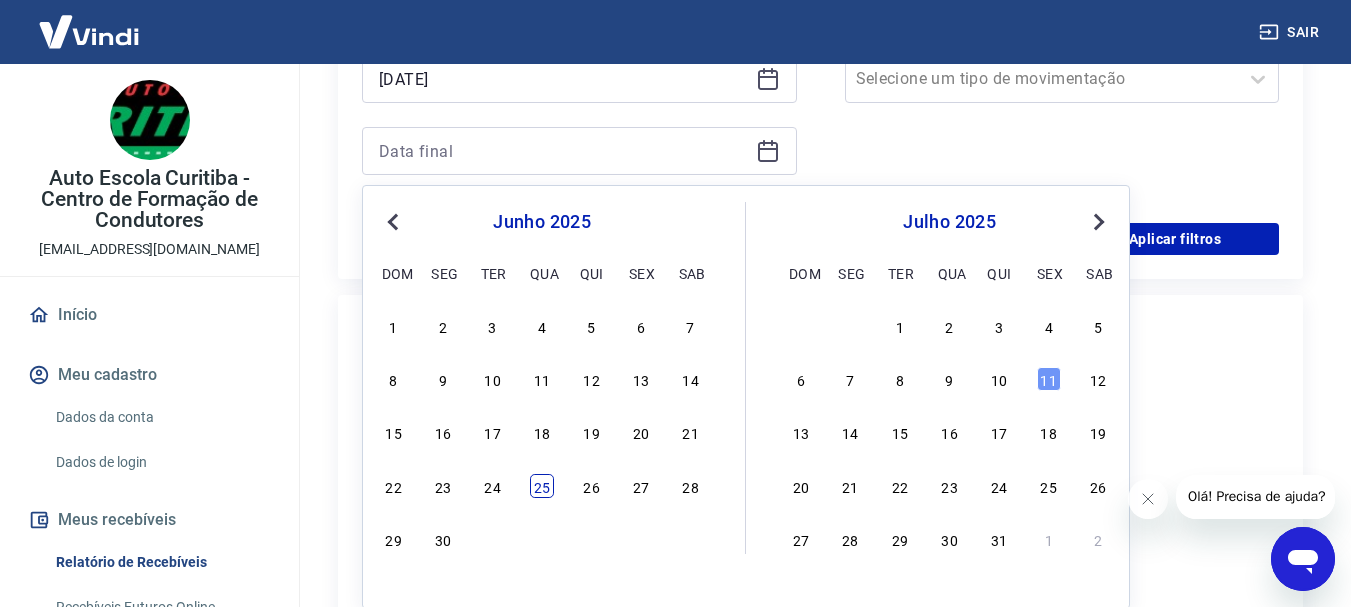 click on "25" at bounding box center [542, 486] 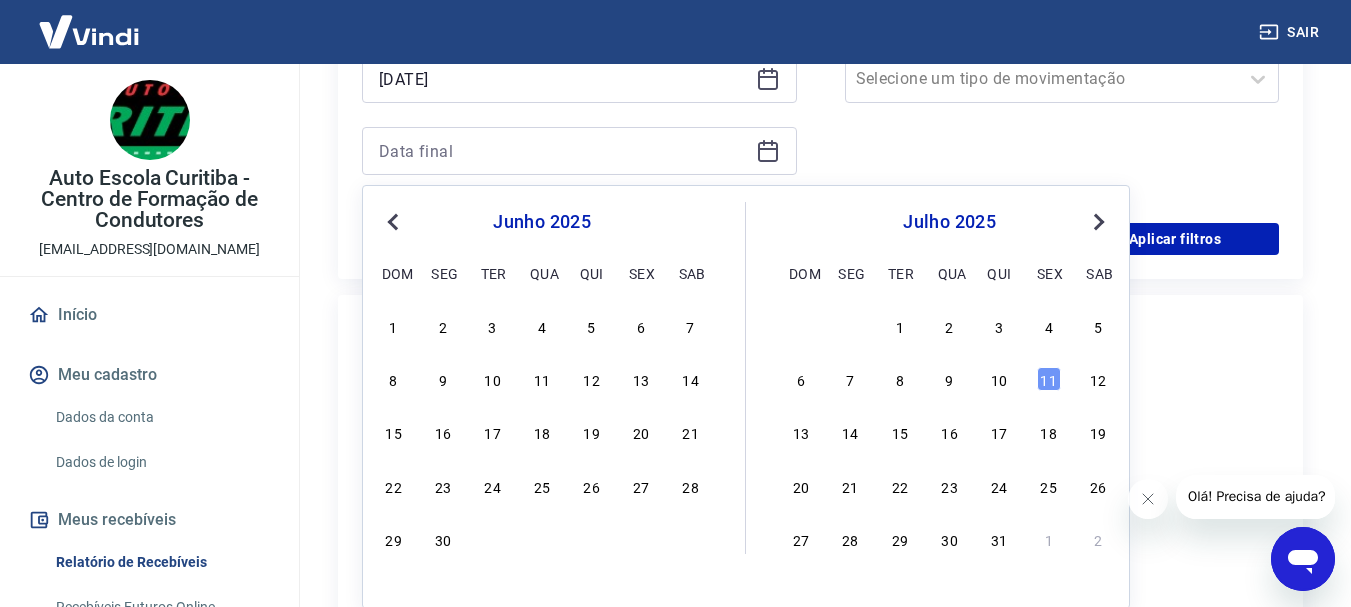 type on "[DATE]" 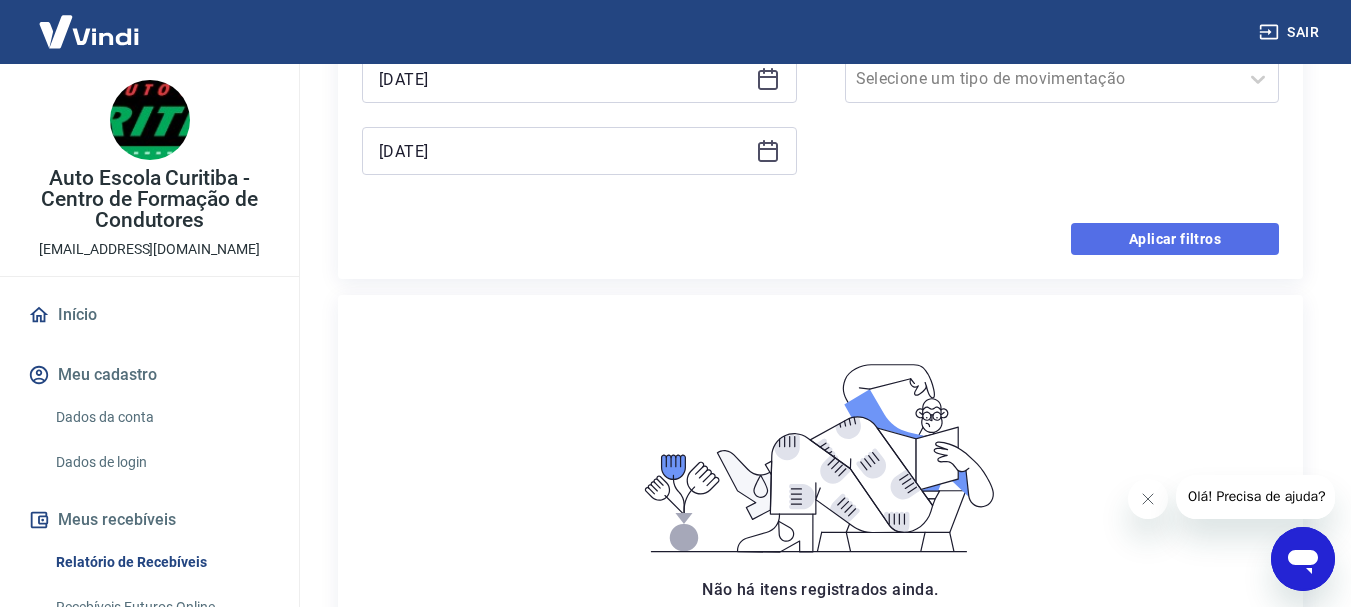 click on "Aplicar filtros" at bounding box center (1175, 239) 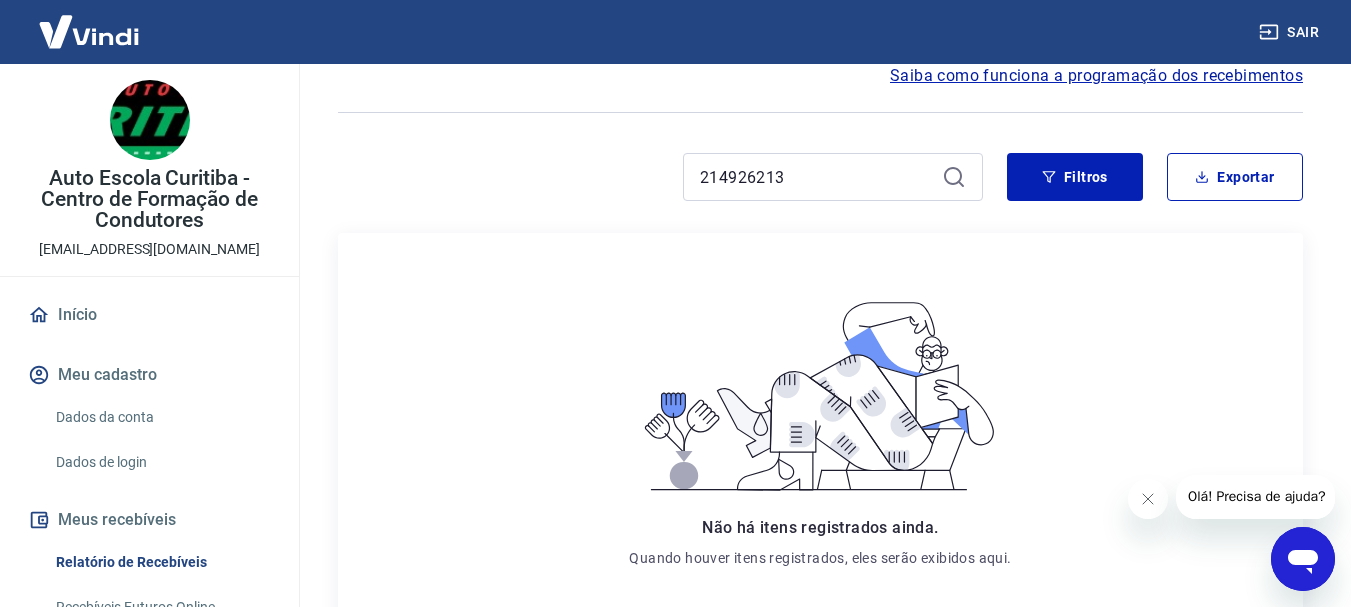 scroll, scrollTop: 100, scrollLeft: 0, axis: vertical 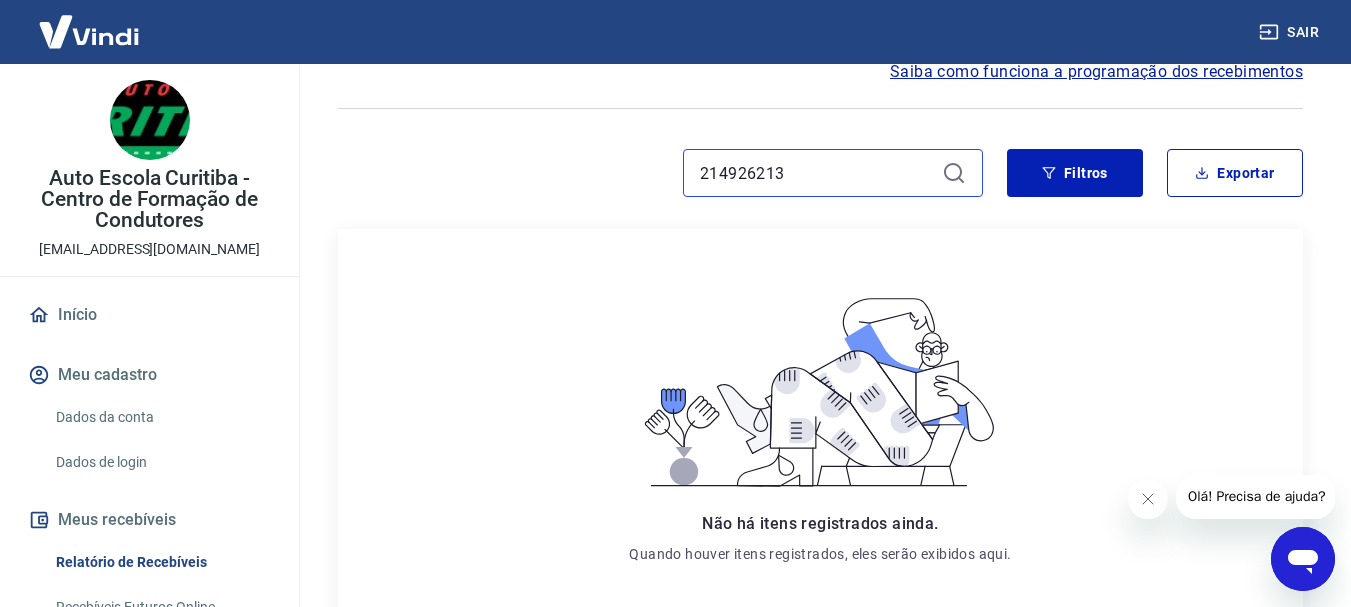 drag, startPoint x: 899, startPoint y: 160, endPoint x: 613, endPoint y: 179, distance: 286.63043 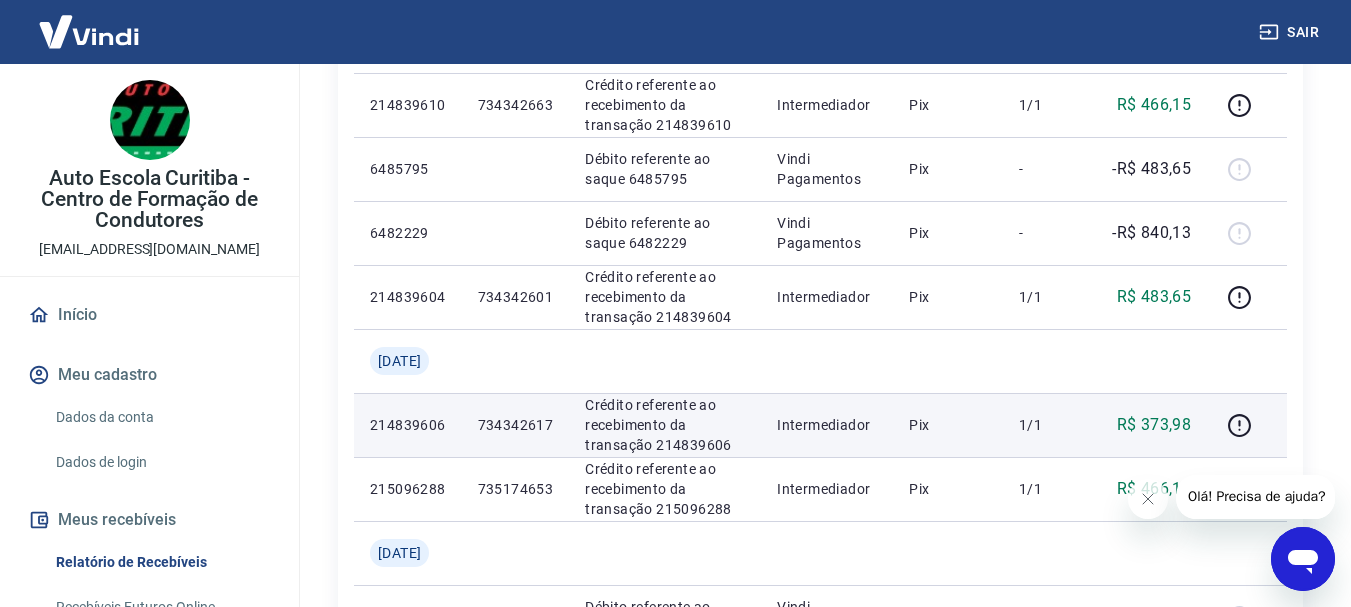 scroll, scrollTop: 200, scrollLeft: 0, axis: vertical 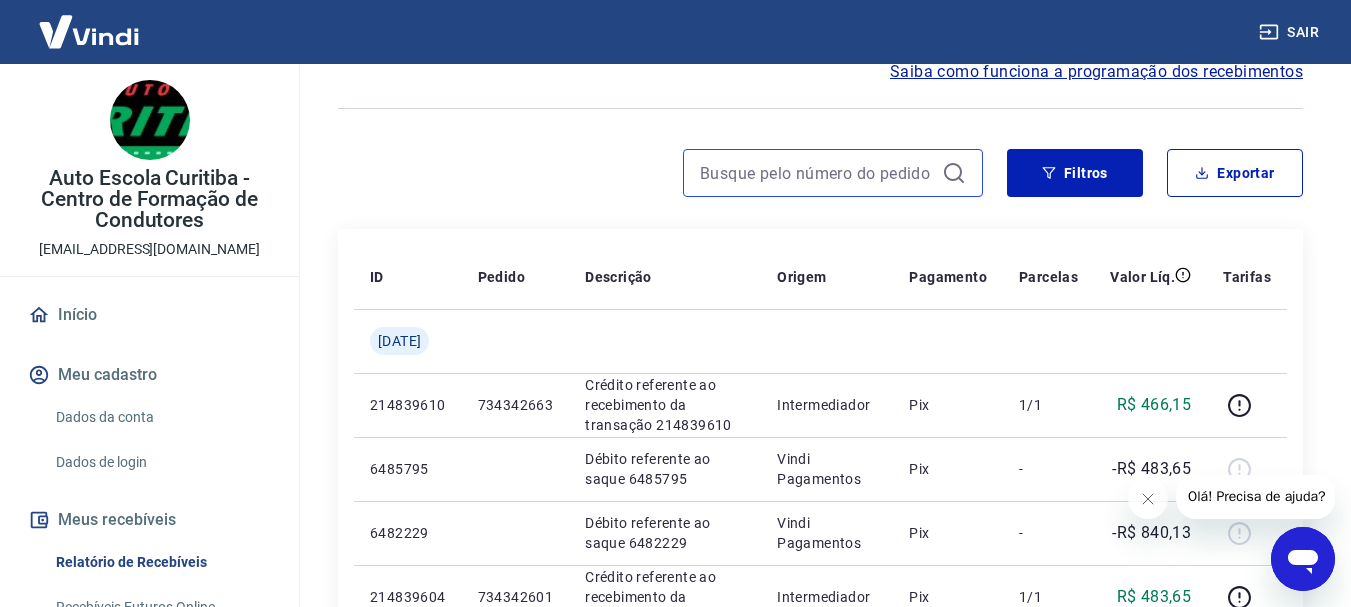 click at bounding box center [817, 173] 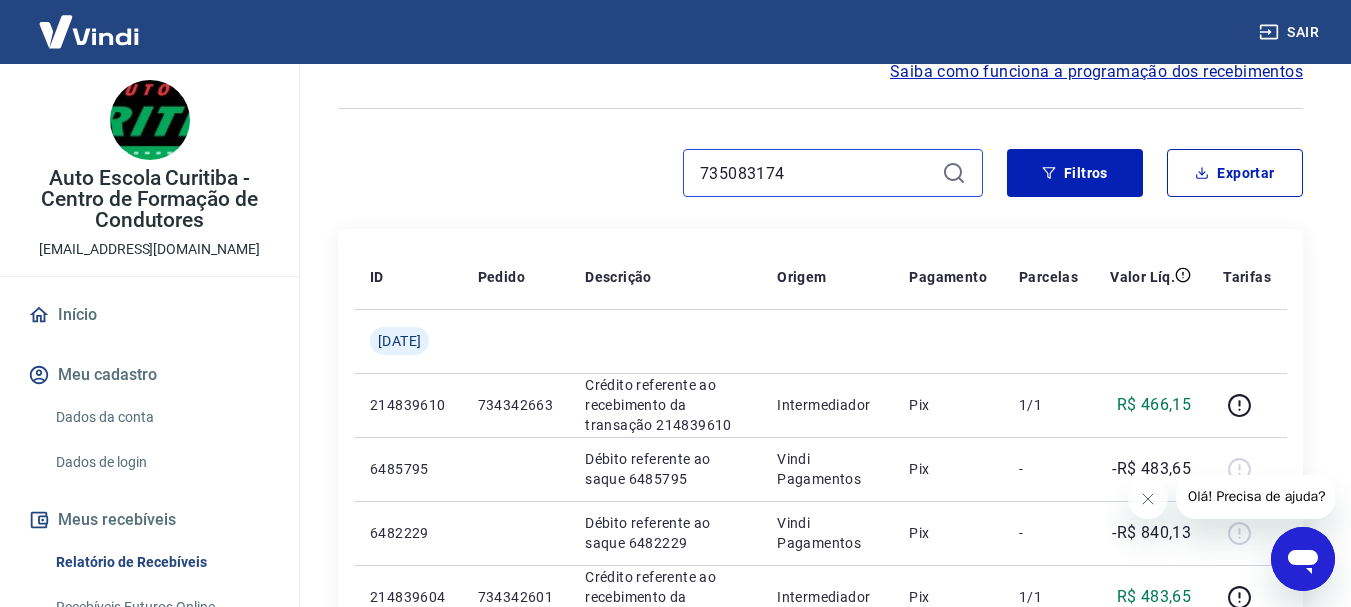 type on "735083174" 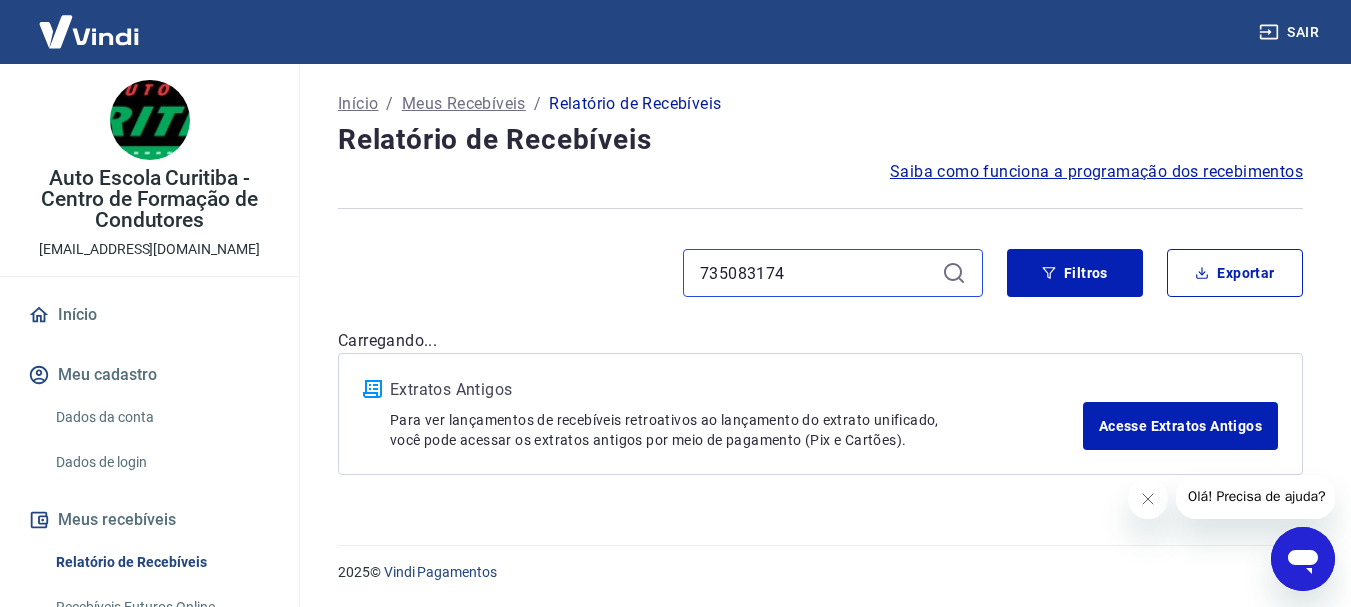 scroll, scrollTop: 0, scrollLeft: 0, axis: both 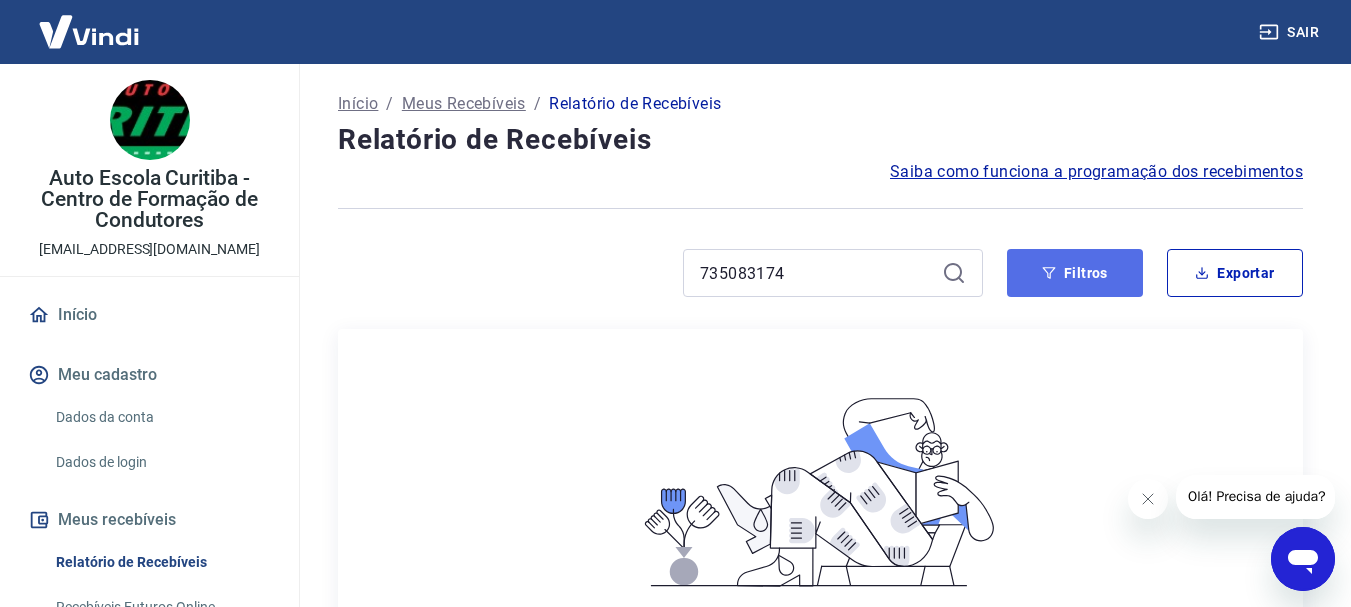 click on "Filtros" at bounding box center [1075, 273] 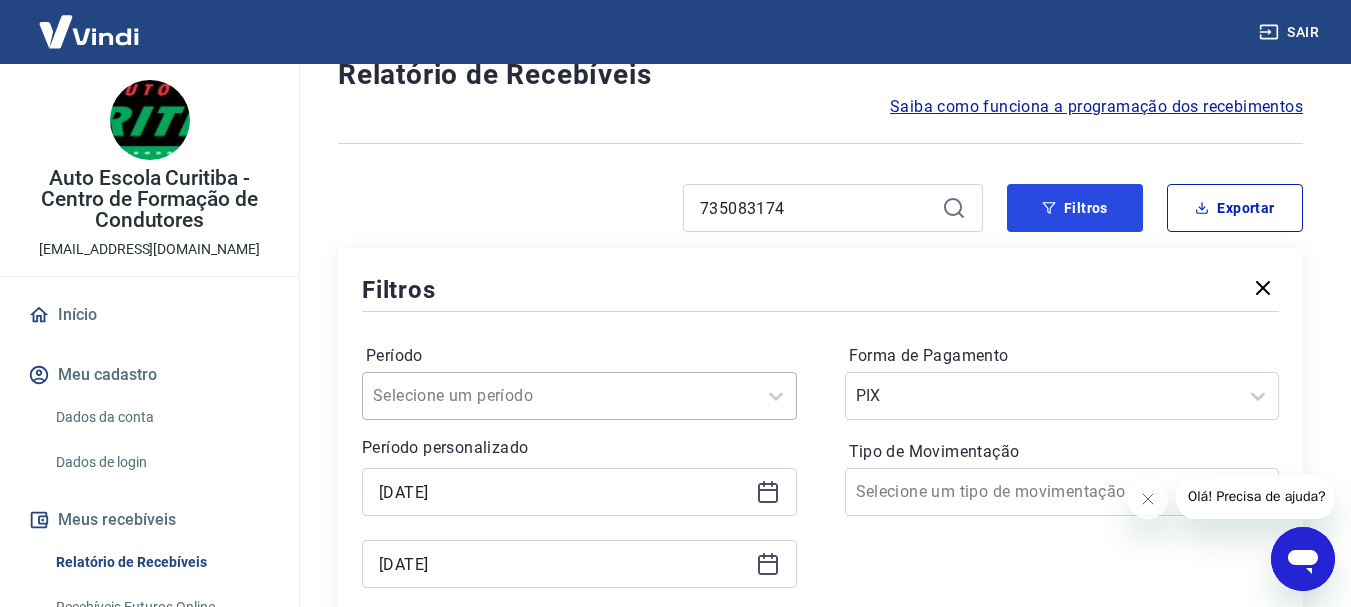 scroll, scrollTop: 100, scrollLeft: 0, axis: vertical 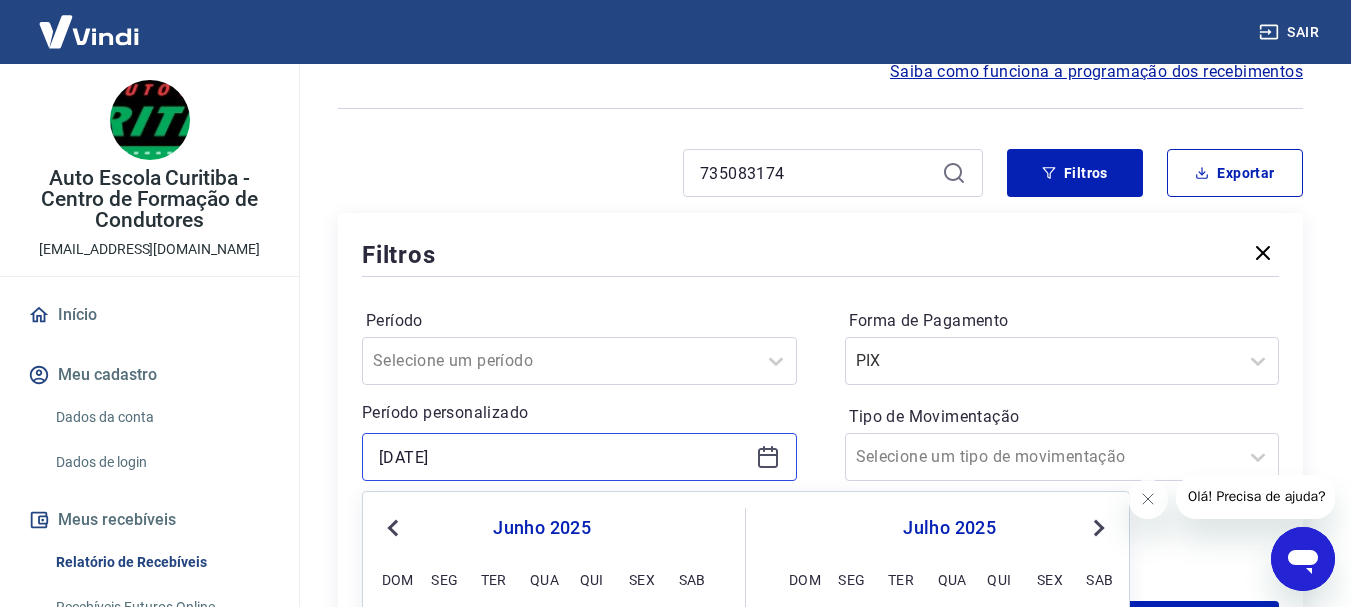 click on "[DATE]" at bounding box center [563, 457] 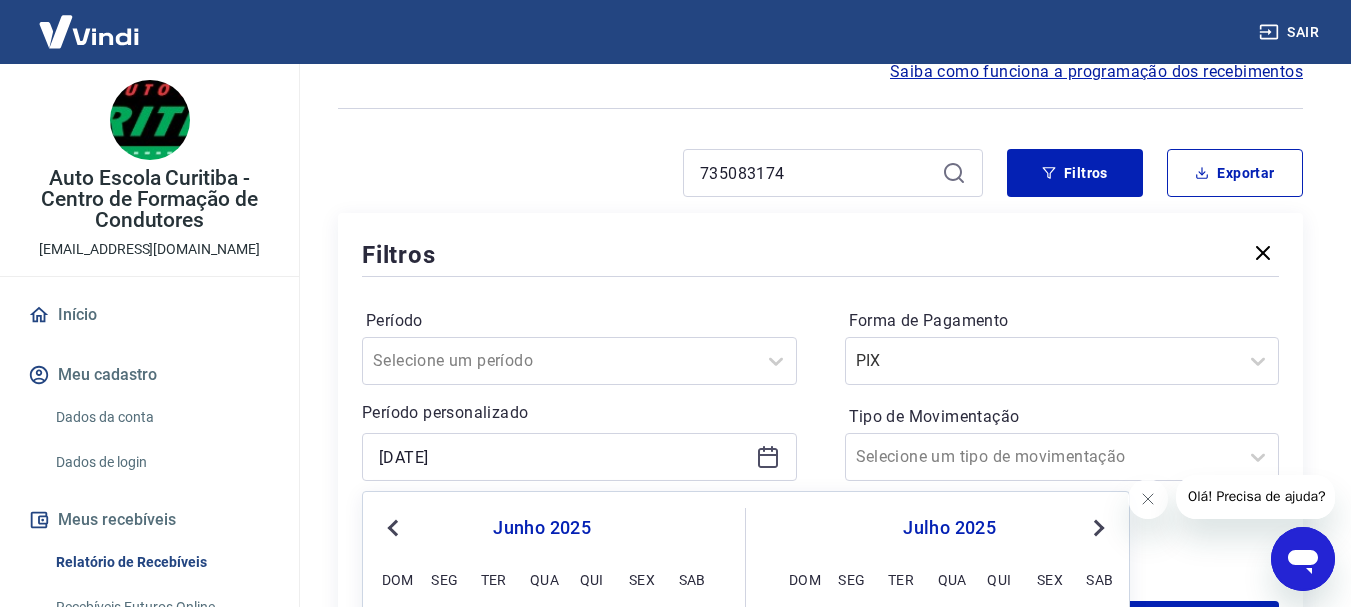 click on "Período personalizado" at bounding box center (579, 413) 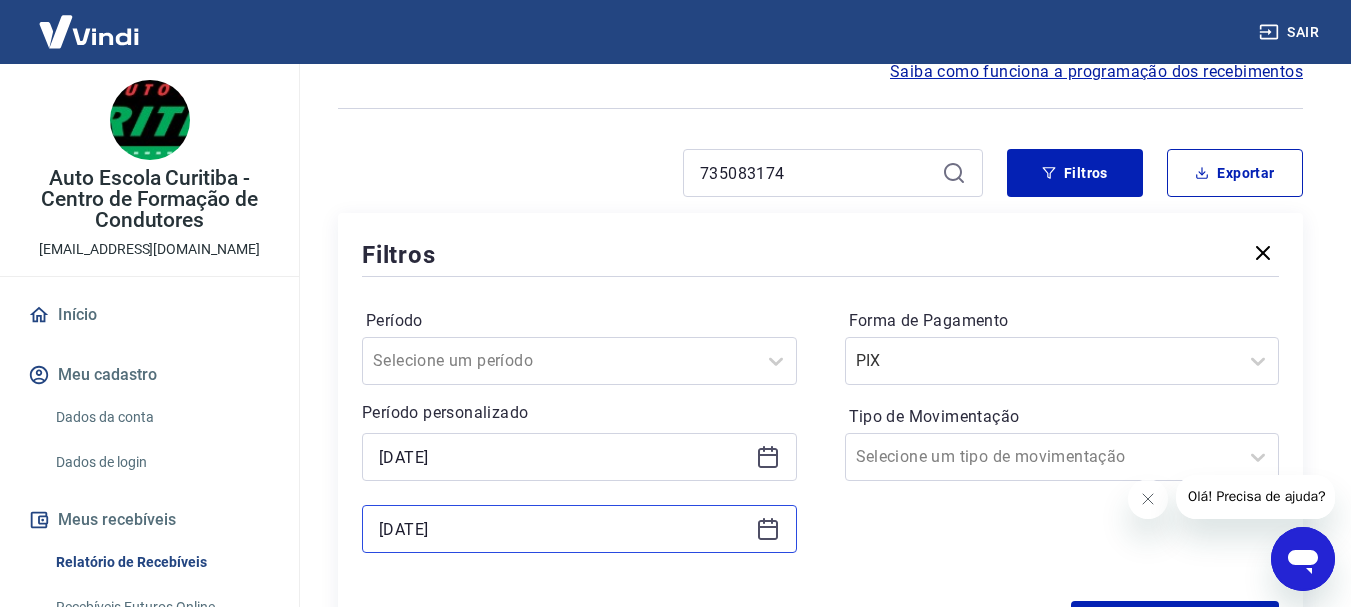 click on "[DATE]" at bounding box center (563, 529) 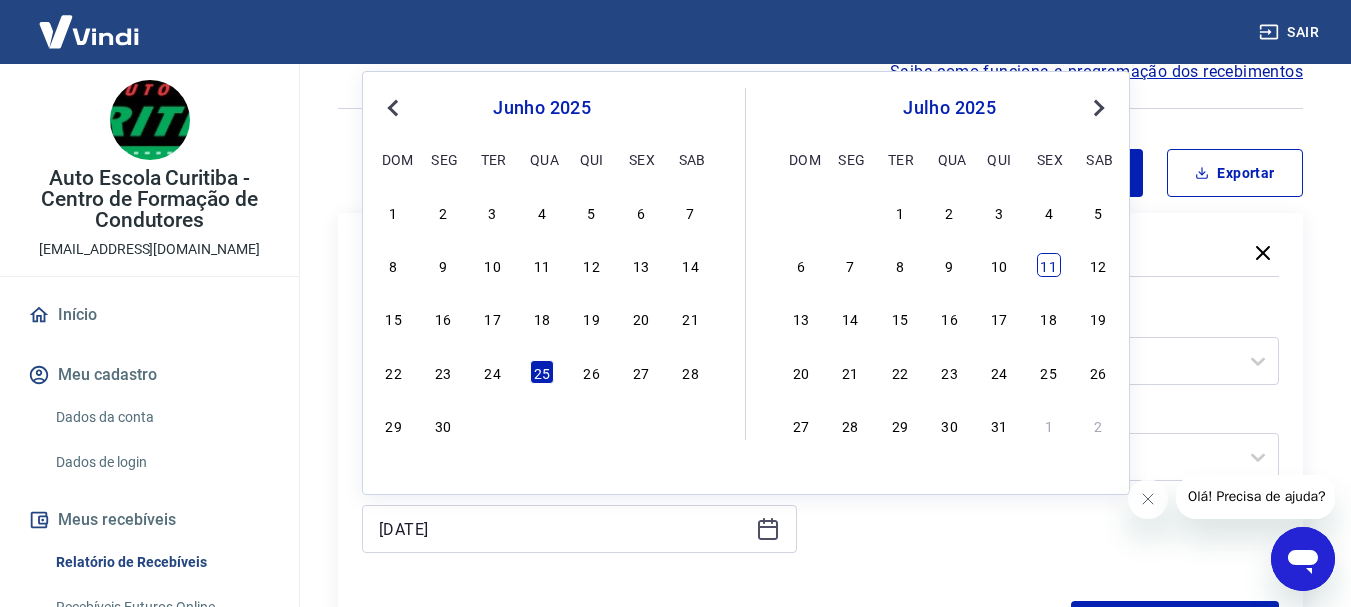 click on "11" at bounding box center (1049, 265) 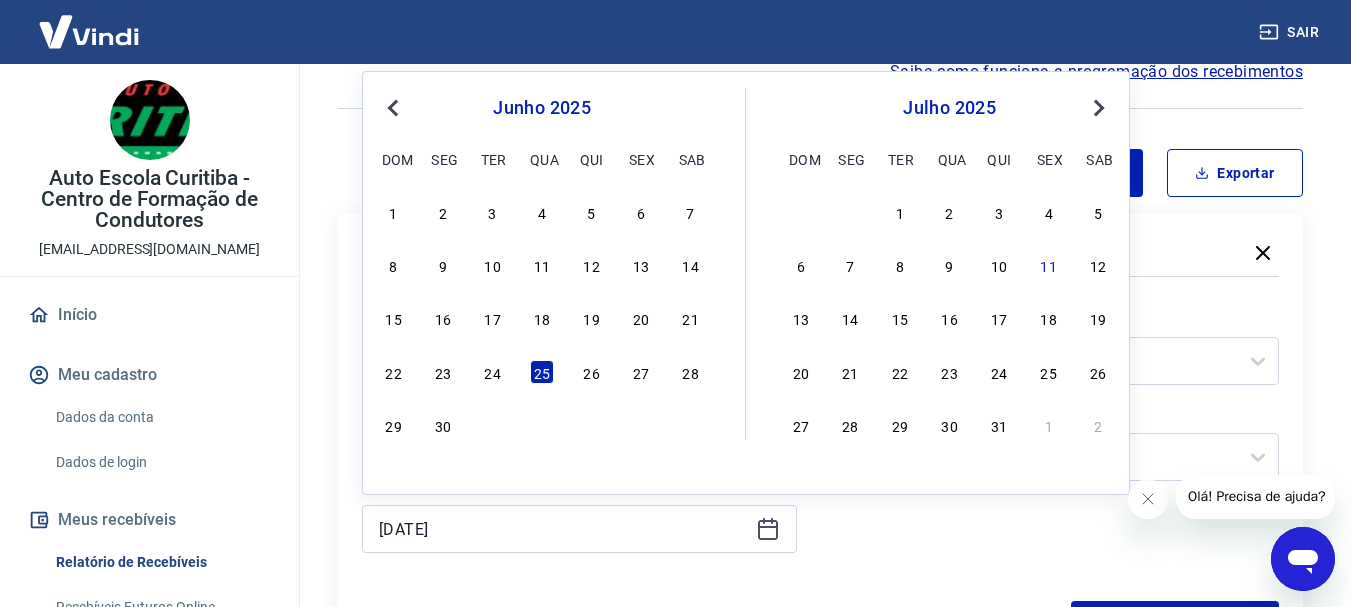 type on "[DATE]" 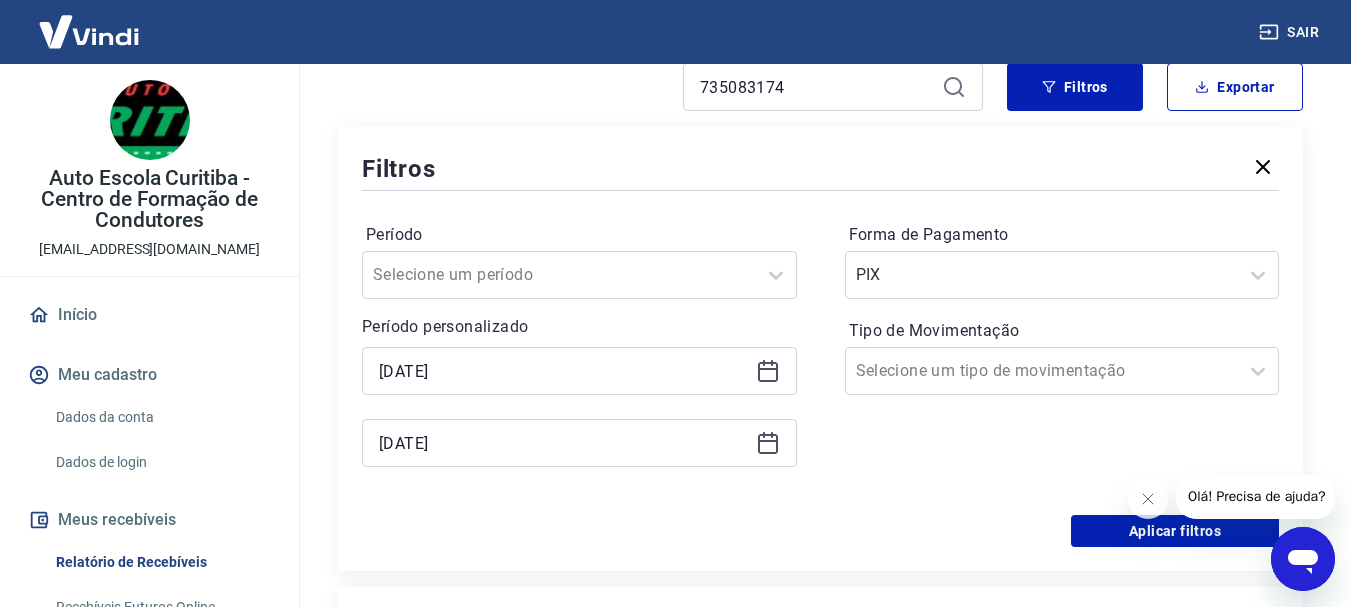 scroll, scrollTop: 300, scrollLeft: 0, axis: vertical 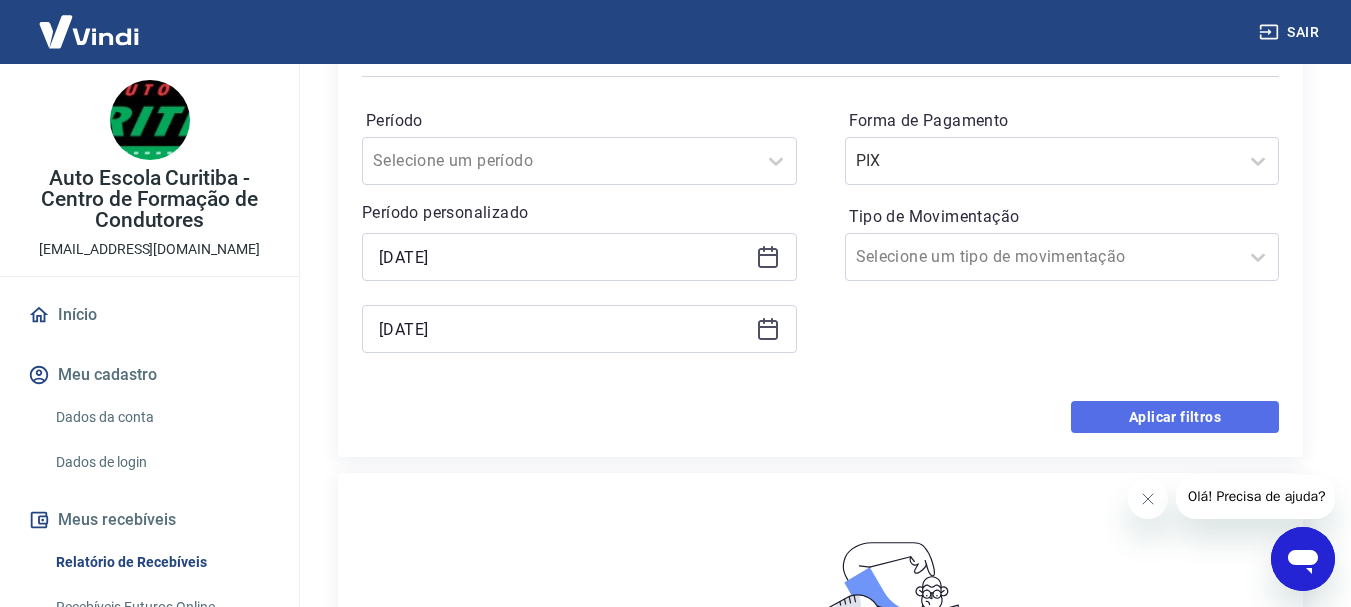 click on "Aplicar filtros" at bounding box center [1175, 417] 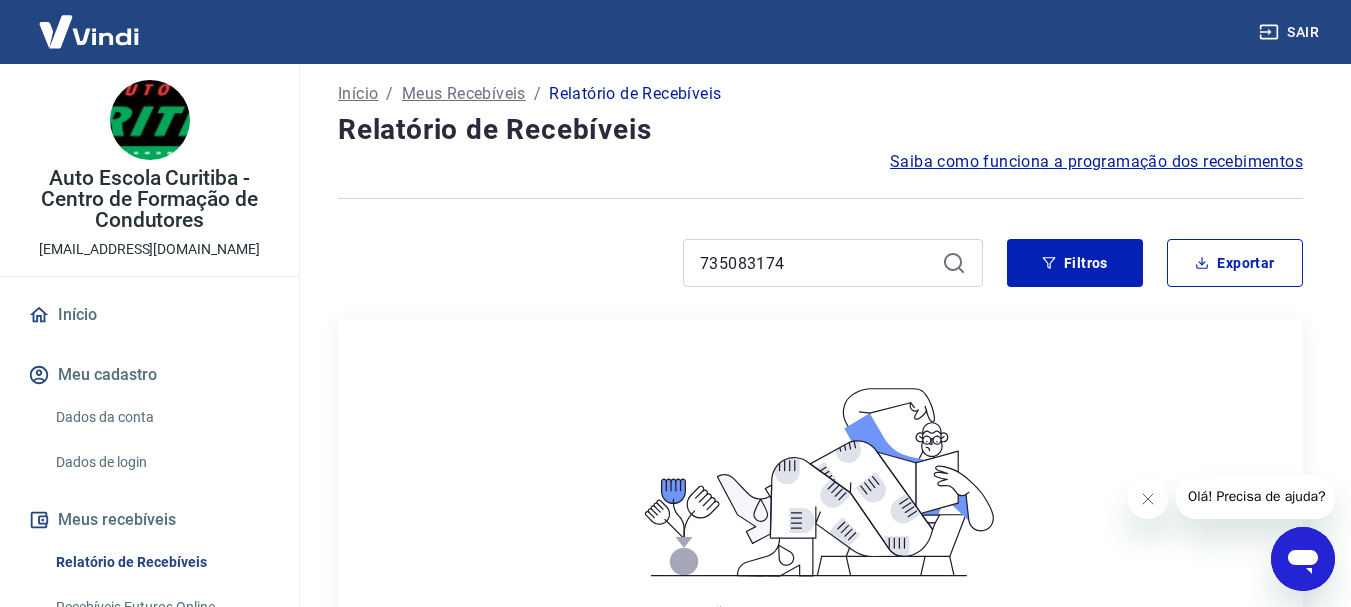 scroll, scrollTop: 0, scrollLeft: 0, axis: both 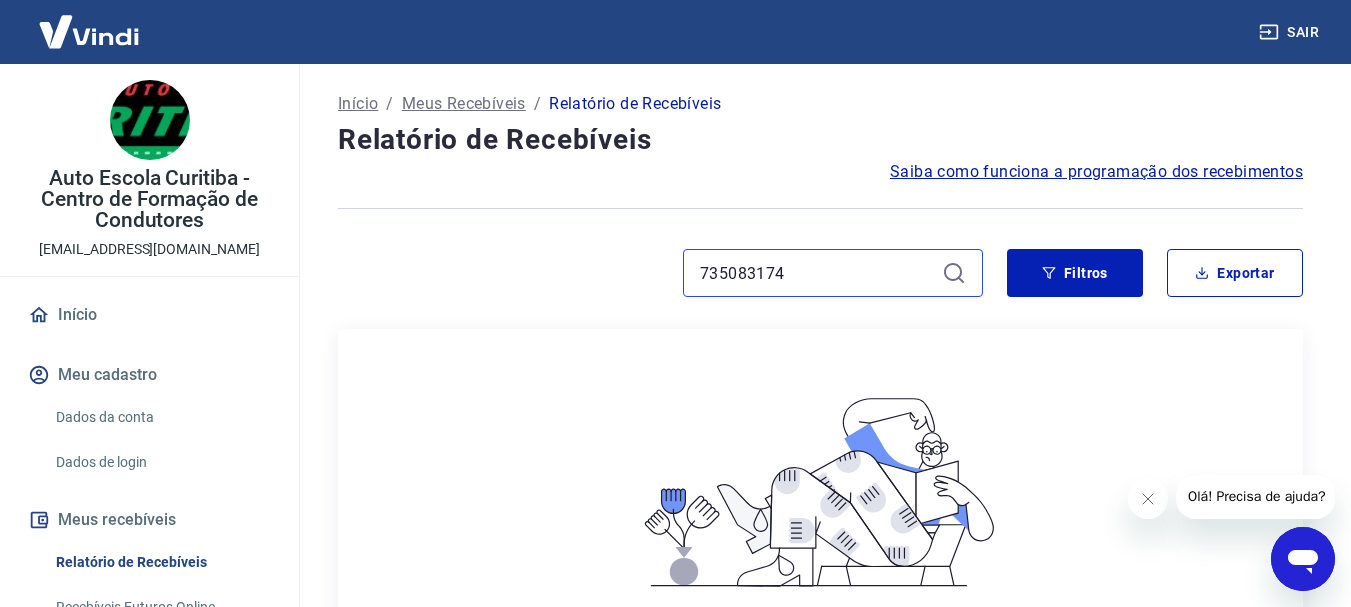 drag, startPoint x: 862, startPoint y: 274, endPoint x: 622, endPoint y: 258, distance: 240.53275 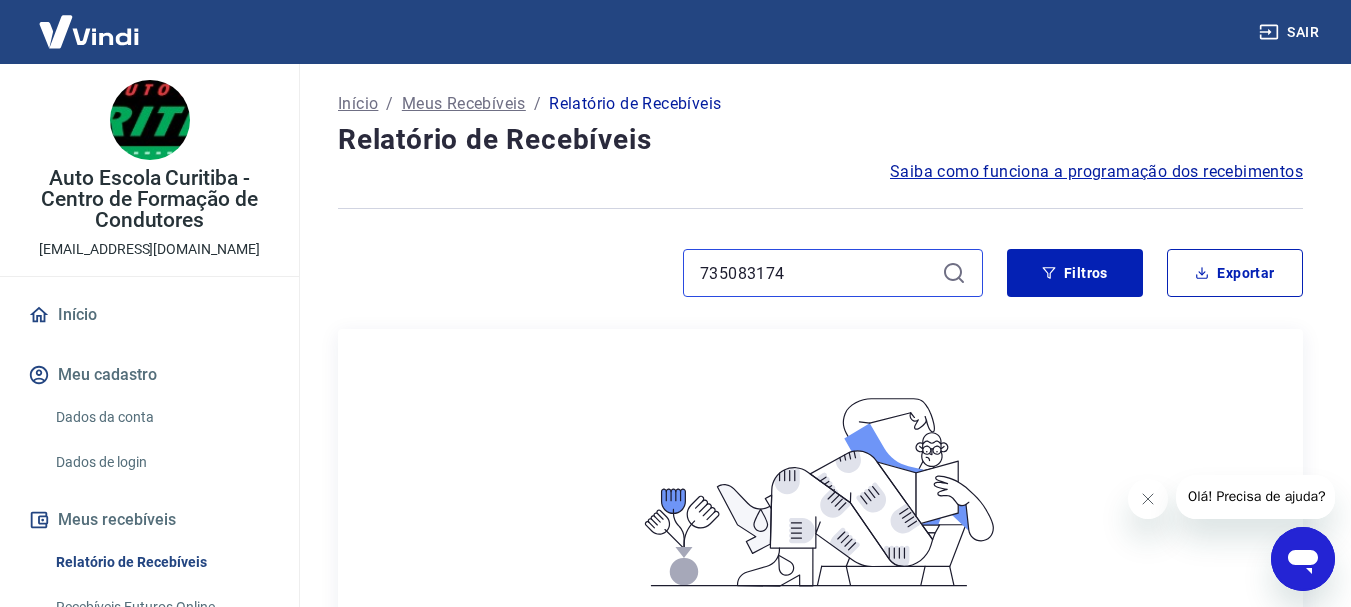 paste on "214926213" 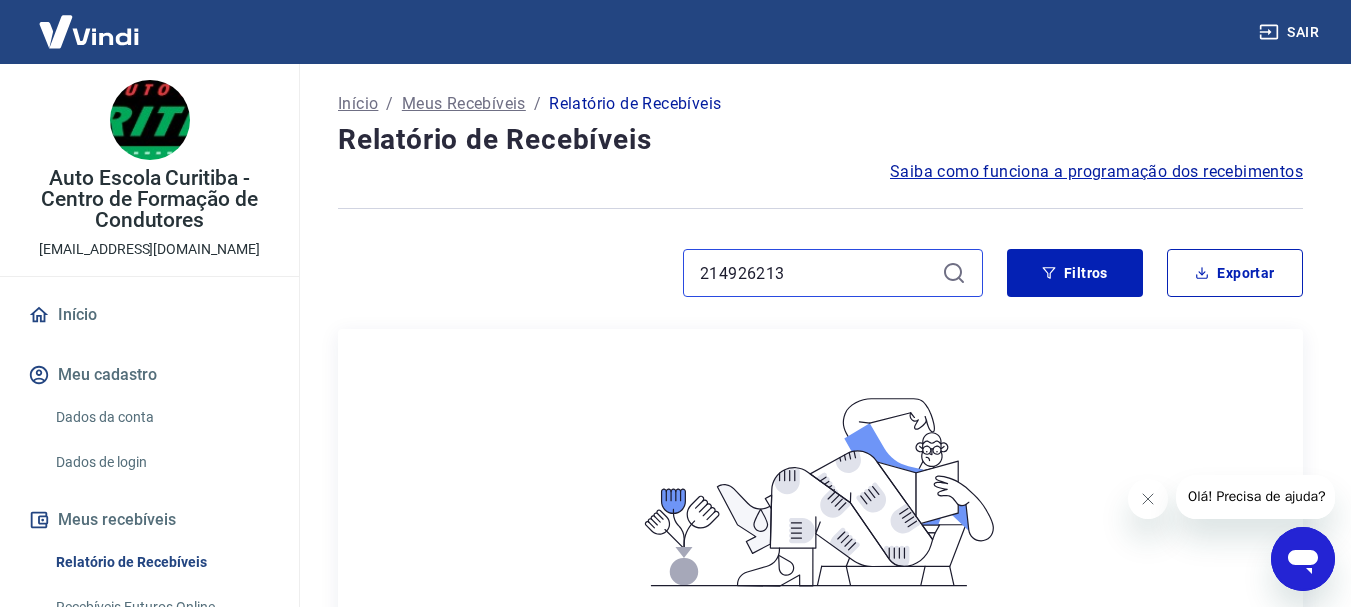 type on "214926213" 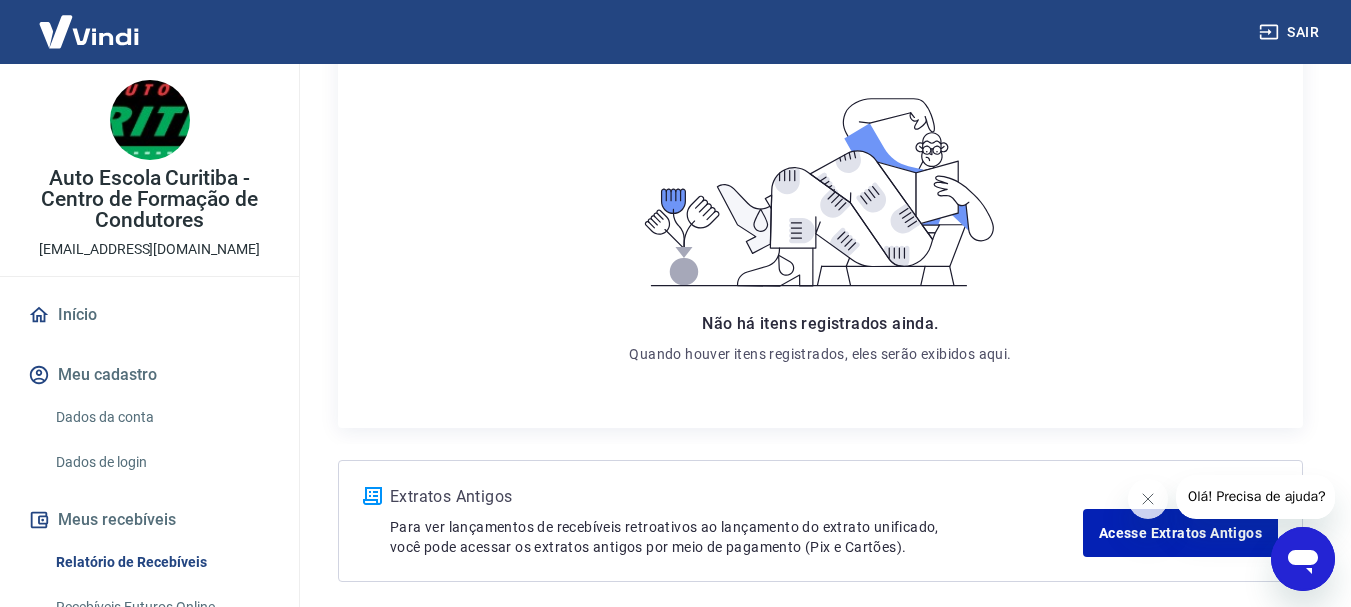 scroll, scrollTop: 386, scrollLeft: 0, axis: vertical 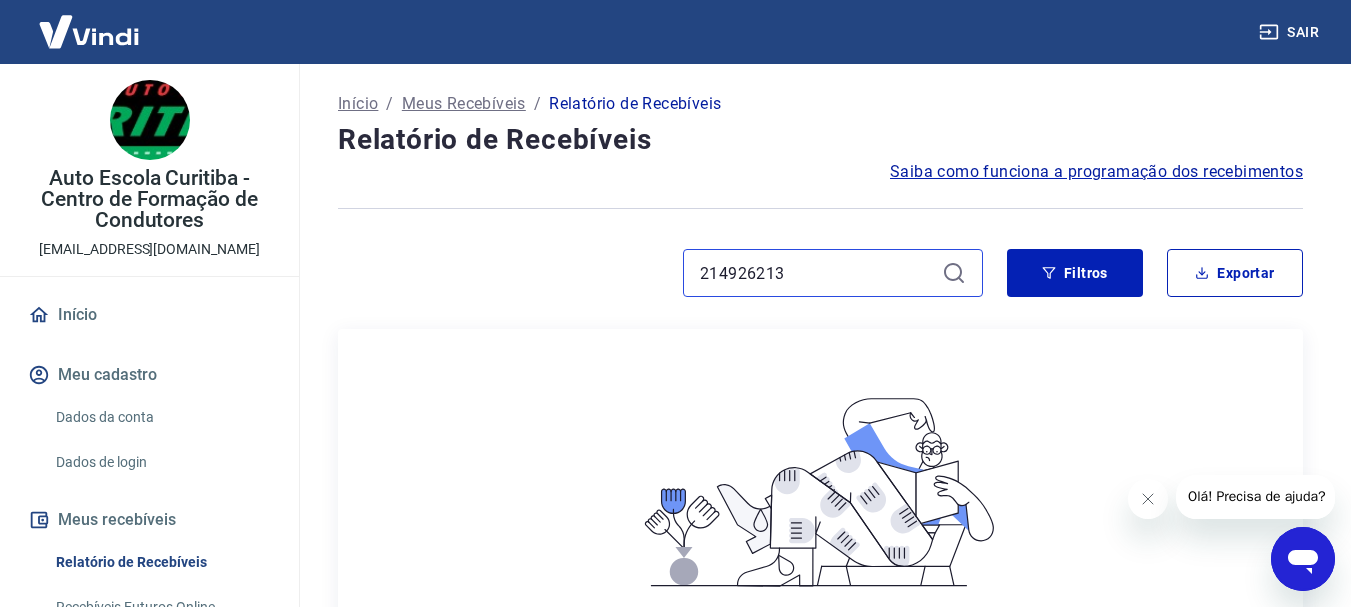 drag, startPoint x: 669, startPoint y: 247, endPoint x: 627, endPoint y: 239, distance: 42.755116 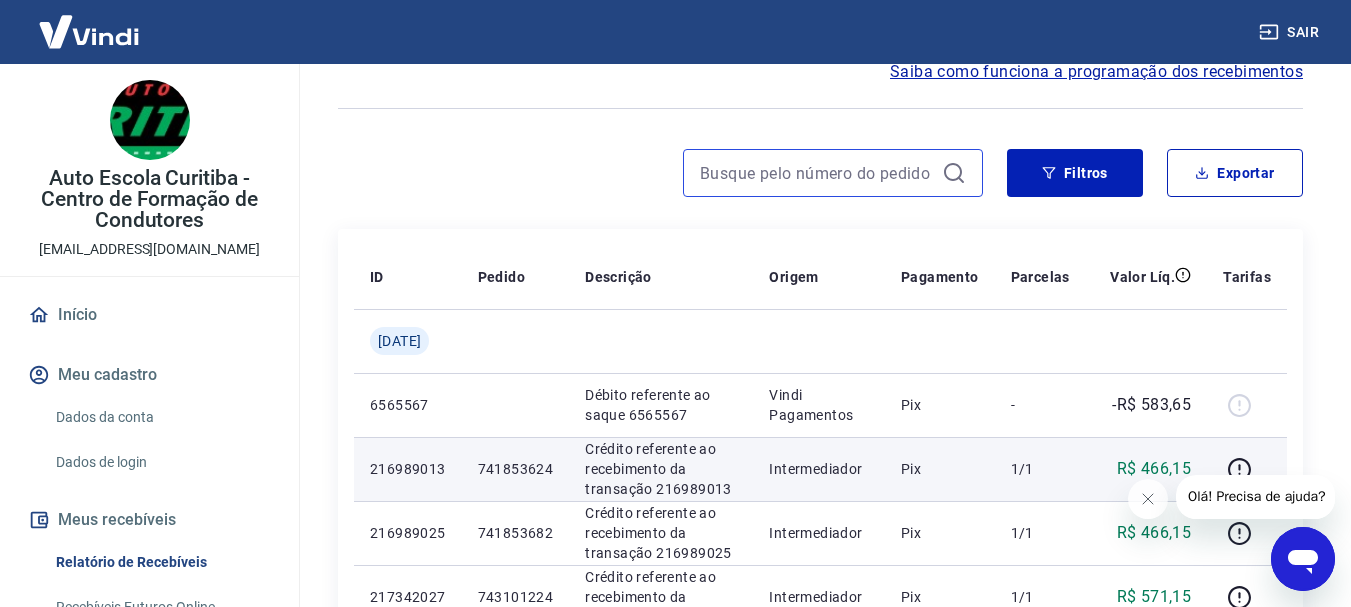 scroll, scrollTop: 200, scrollLeft: 0, axis: vertical 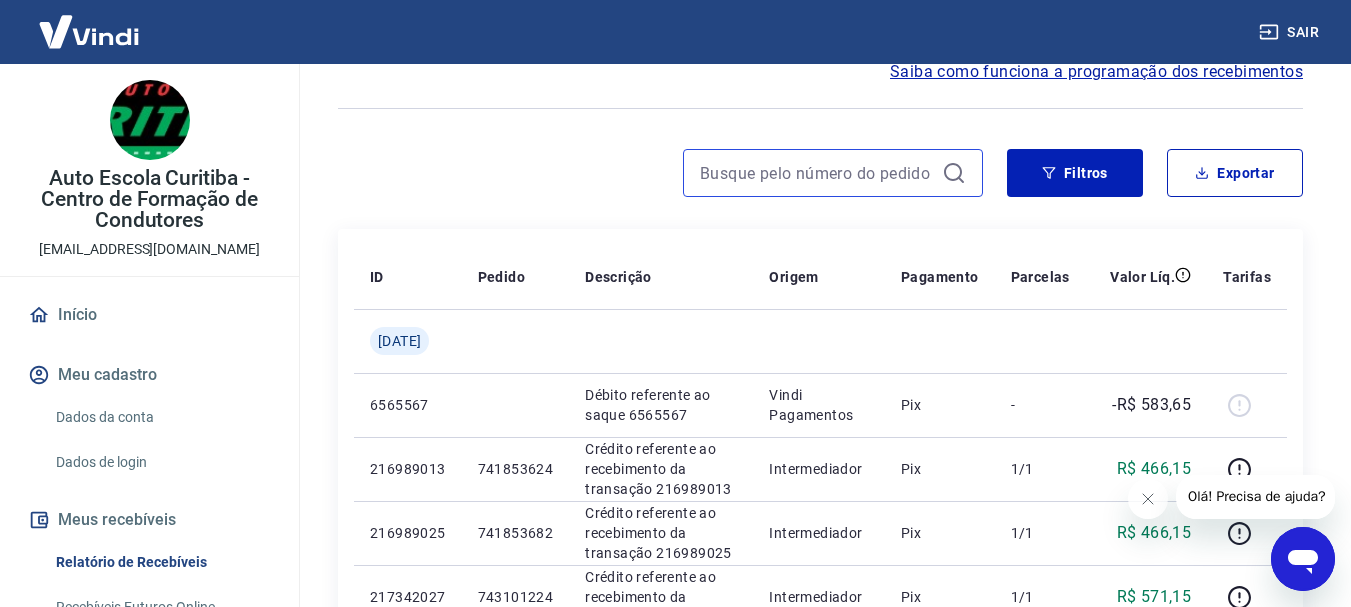 click at bounding box center [817, 173] 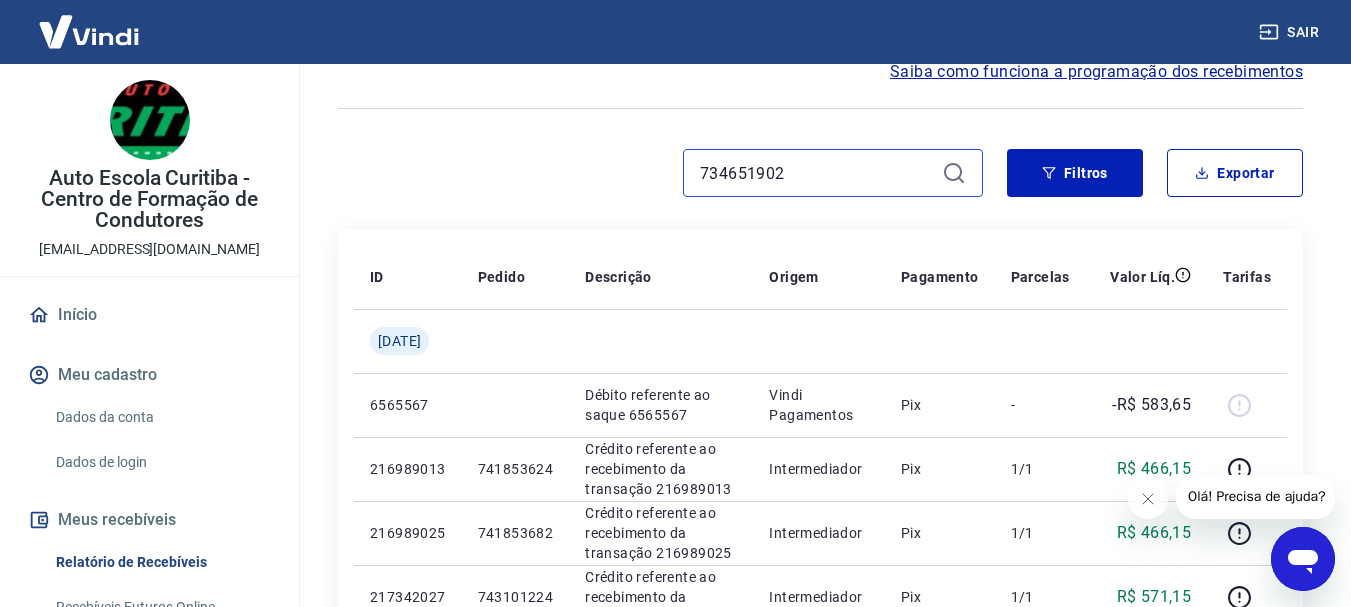 click on "734651902" at bounding box center [817, 173] 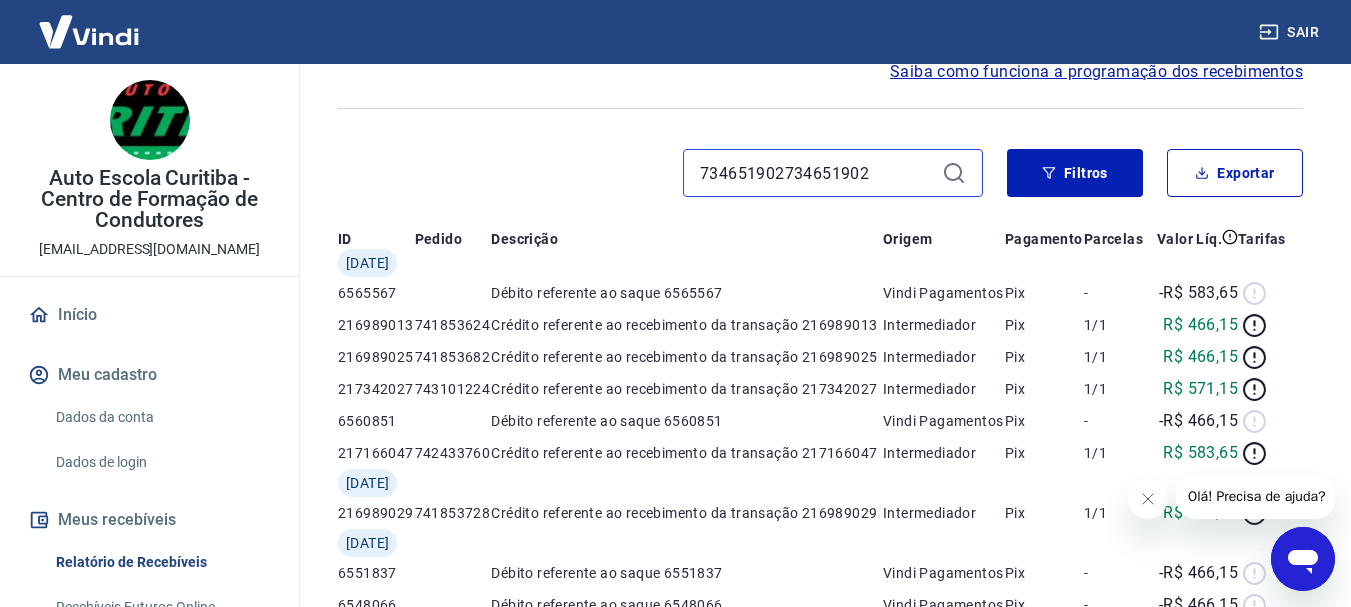 scroll, scrollTop: 0, scrollLeft: 0, axis: both 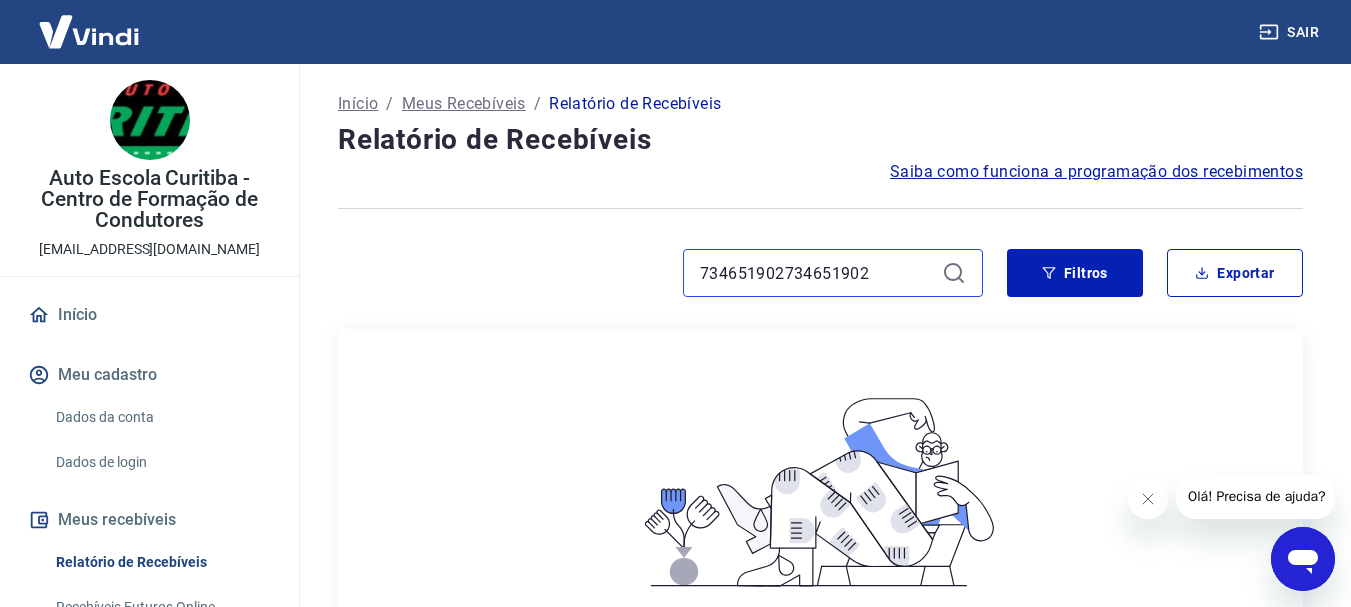drag, startPoint x: 856, startPoint y: 272, endPoint x: 646, endPoint y: 262, distance: 210.23796 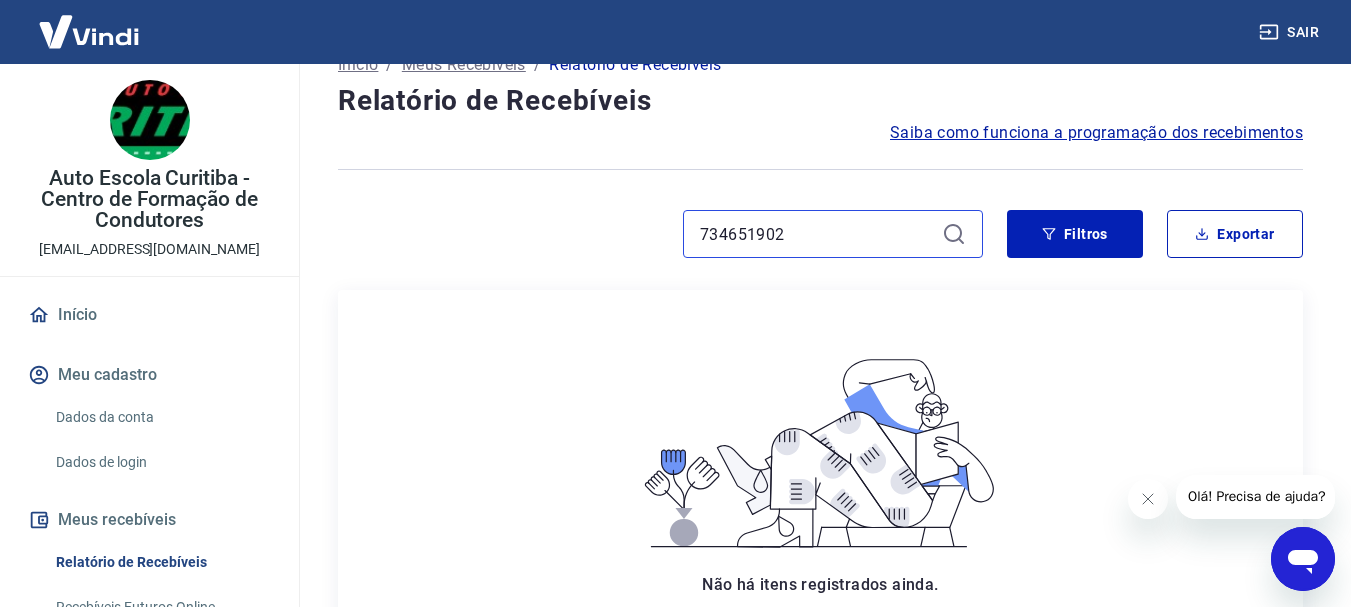 scroll, scrollTop: 0, scrollLeft: 0, axis: both 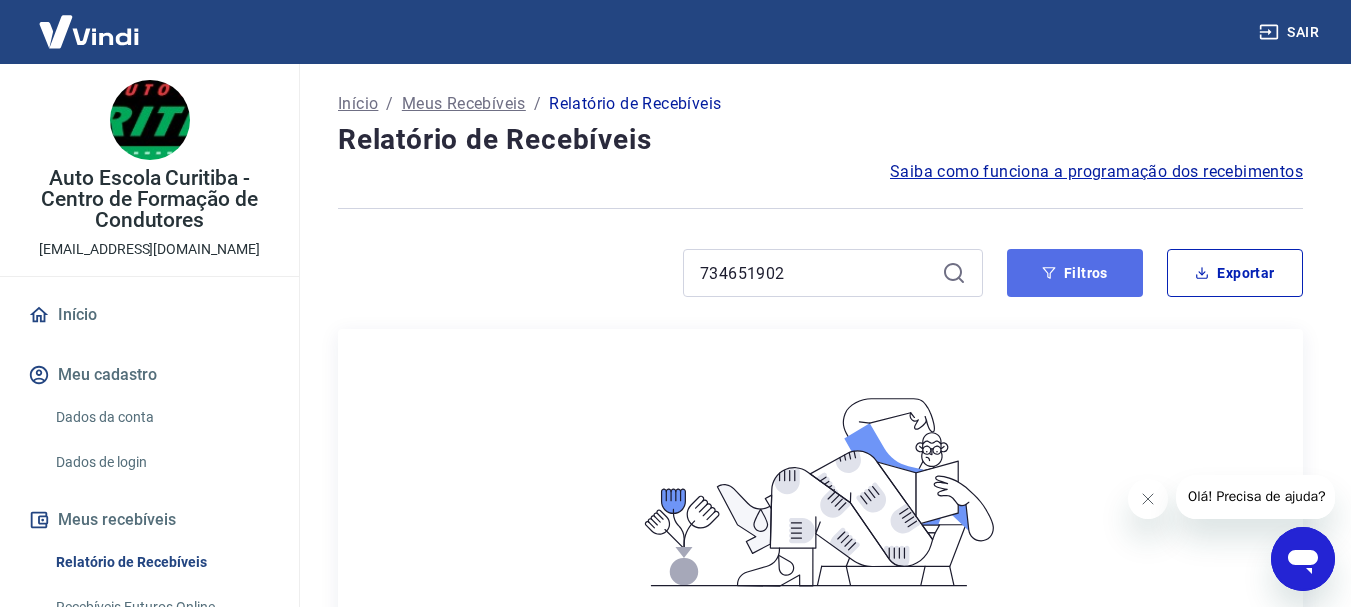 click 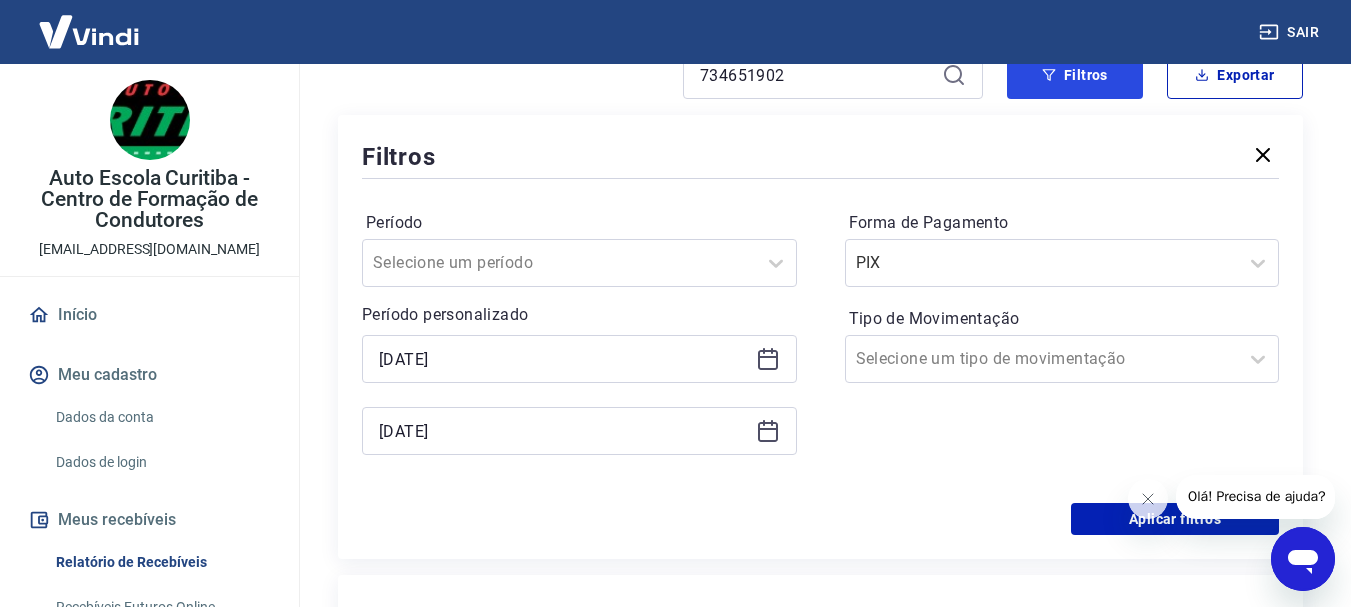scroll, scrollTop: 200, scrollLeft: 0, axis: vertical 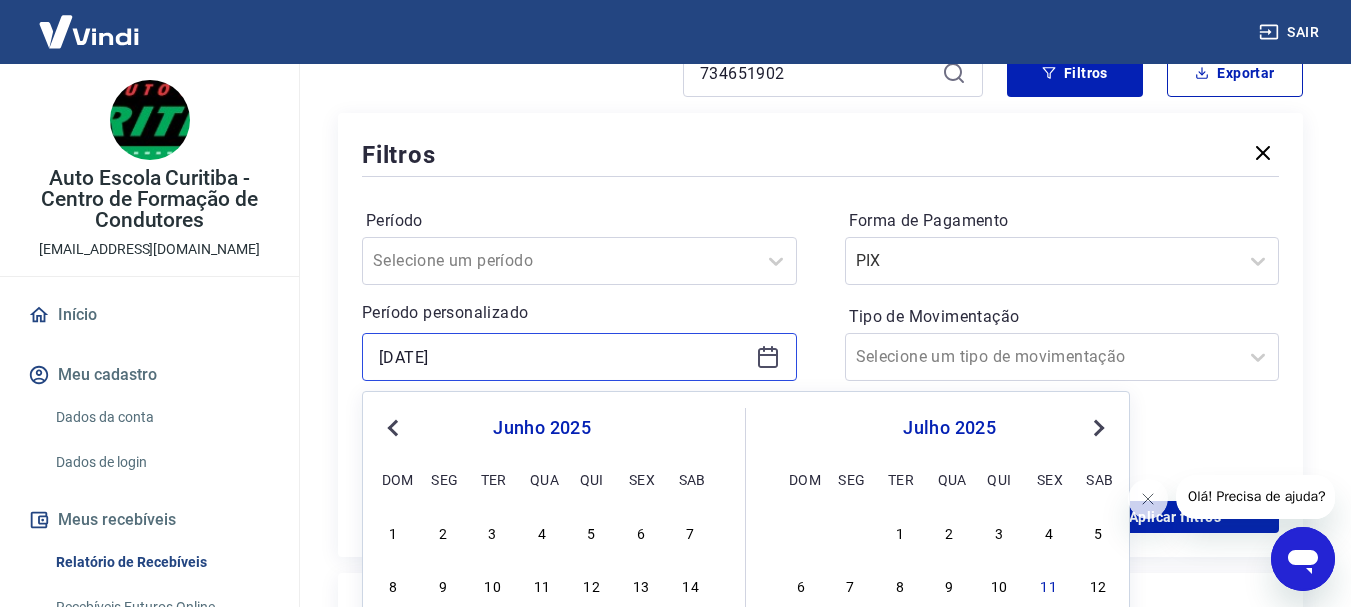 drag, startPoint x: 401, startPoint y: 319, endPoint x: 326, endPoint y: 319, distance: 75 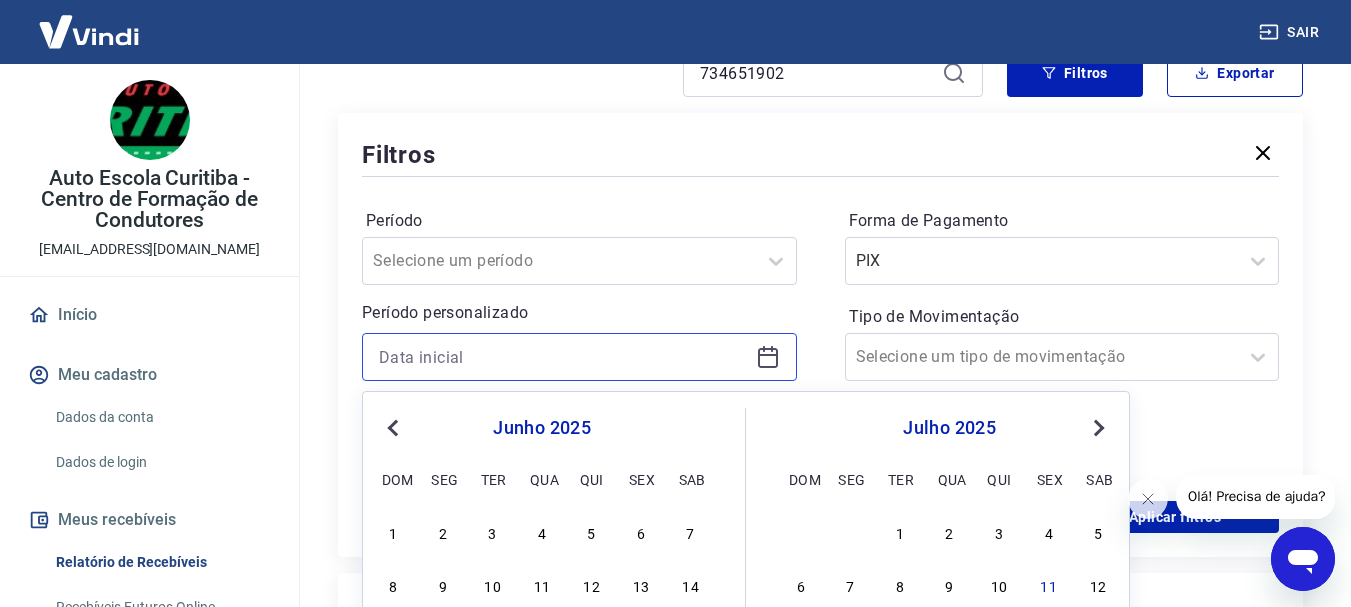 type 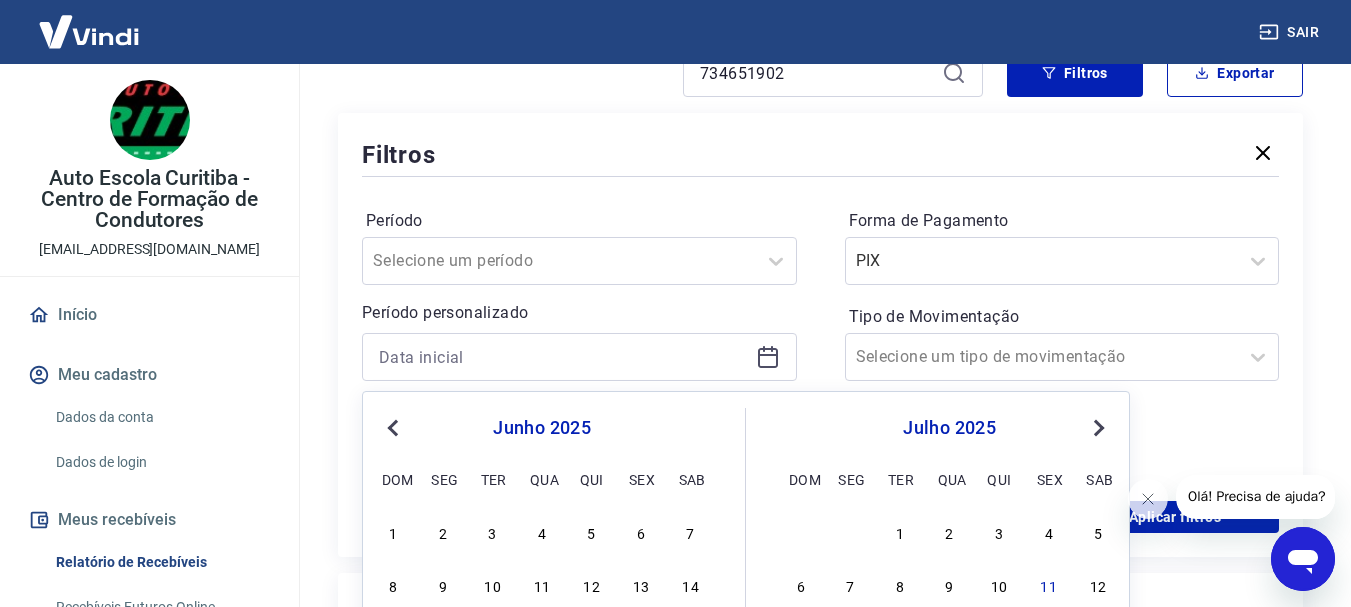 click on "Período personalizado" at bounding box center [579, 313] 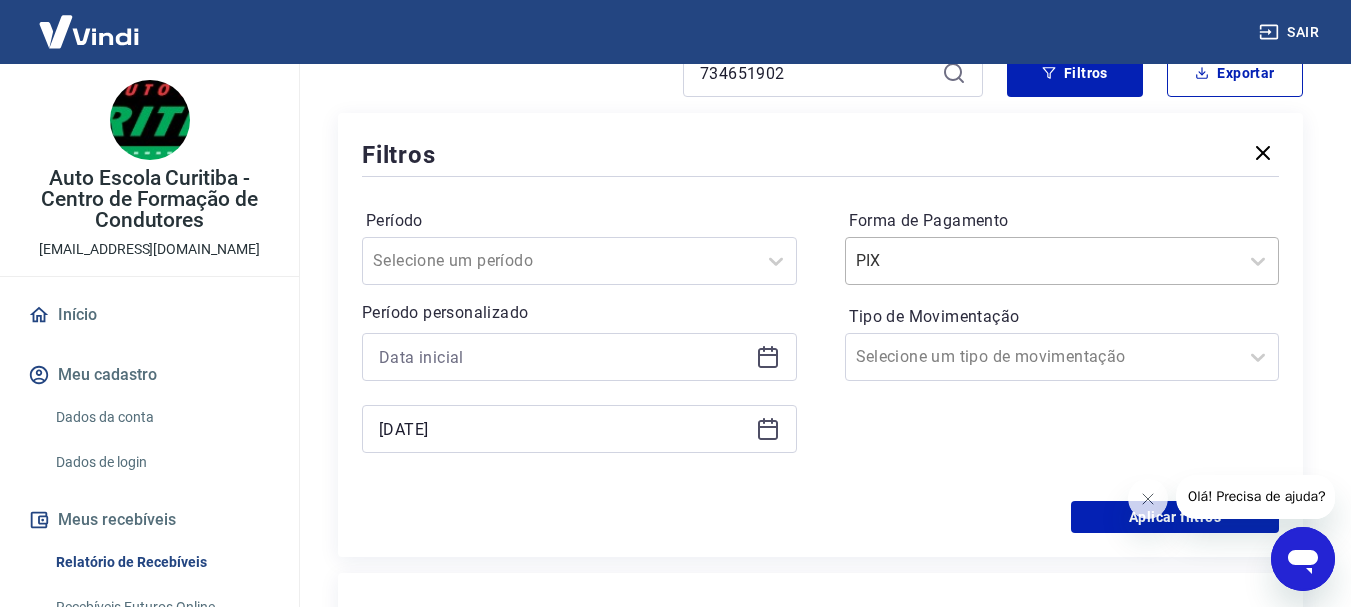 click on "PIX" at bounding box center (1042, 261) 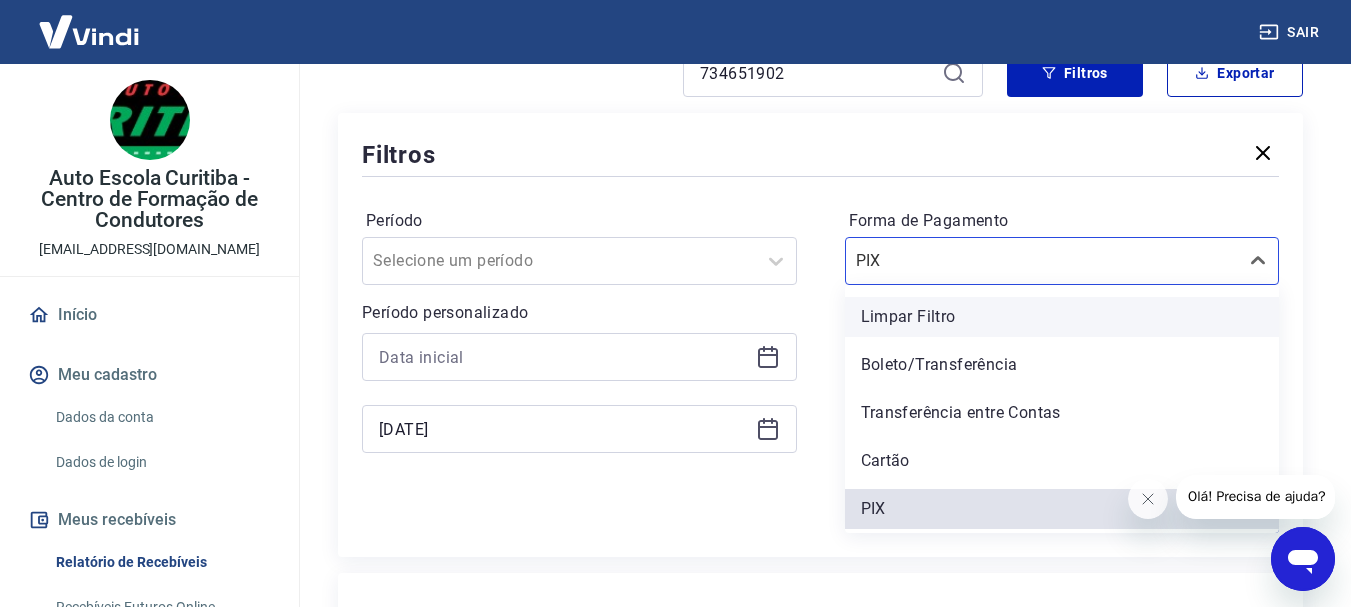 click on "Limpar Filtro" at bounding box center (1062, 317) 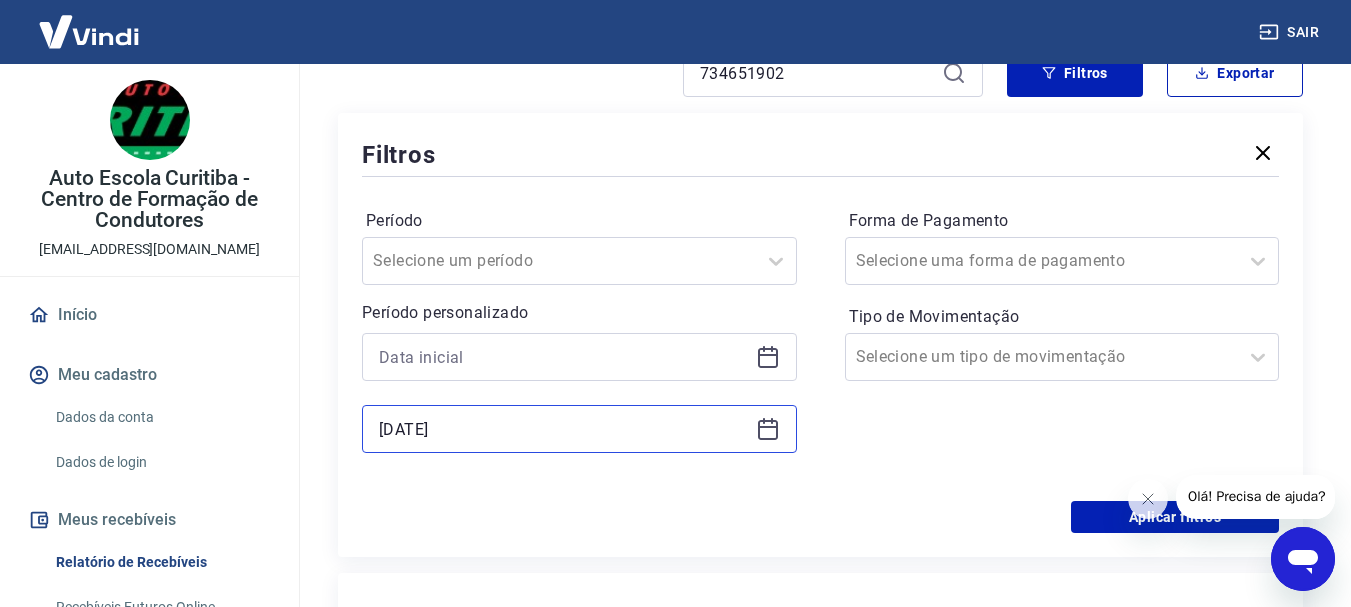 click on "[DATE]" at bounding box center [563, 429] 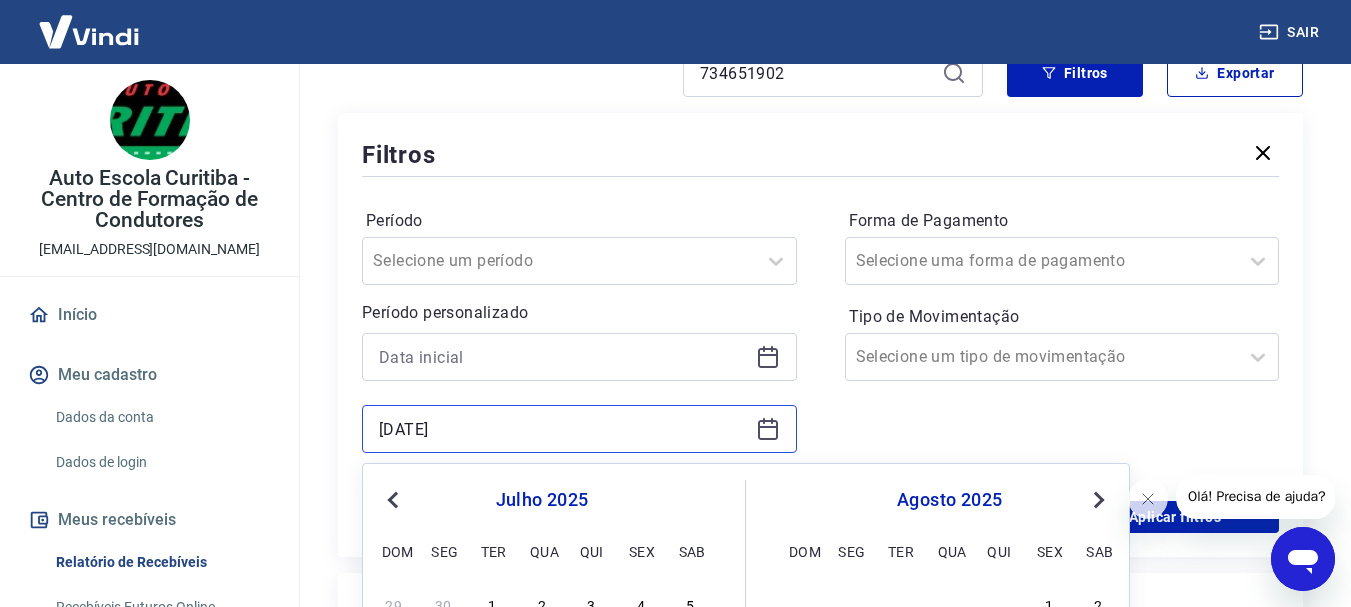 drag, startPoint x: 490, startPoint y: 432, endPoint x: 130, endPoint y: 371, distance: 365.13147 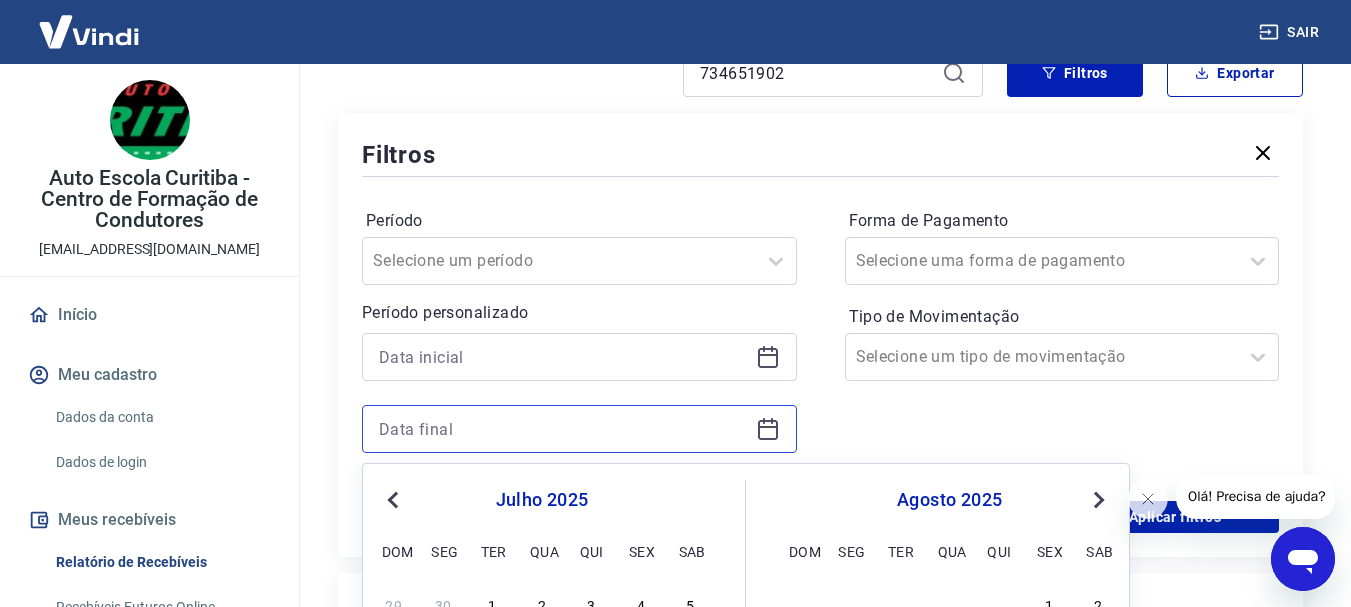 type 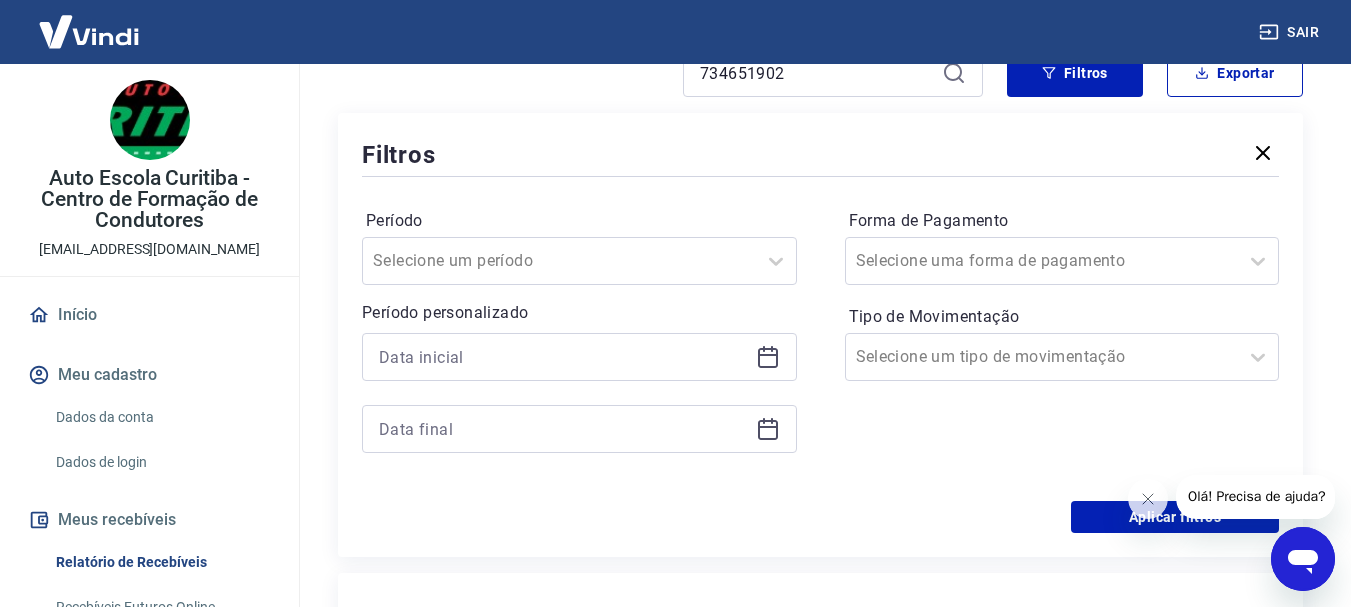click on "Forma de Pagamento Selecione uma forma de pagamento Tipo de Movimentação Selecione um tipo de movimentação" at bounding box center (1062, 341) 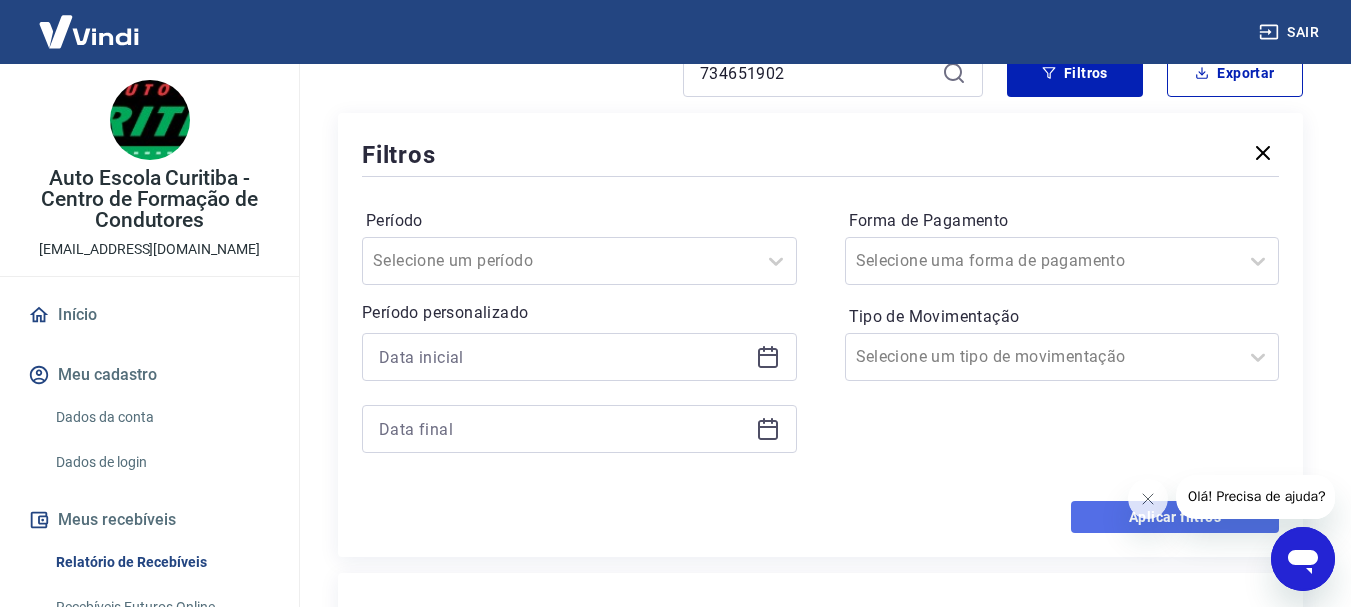 click on "Aplicar filtros" at bounding box center [1175, 517] 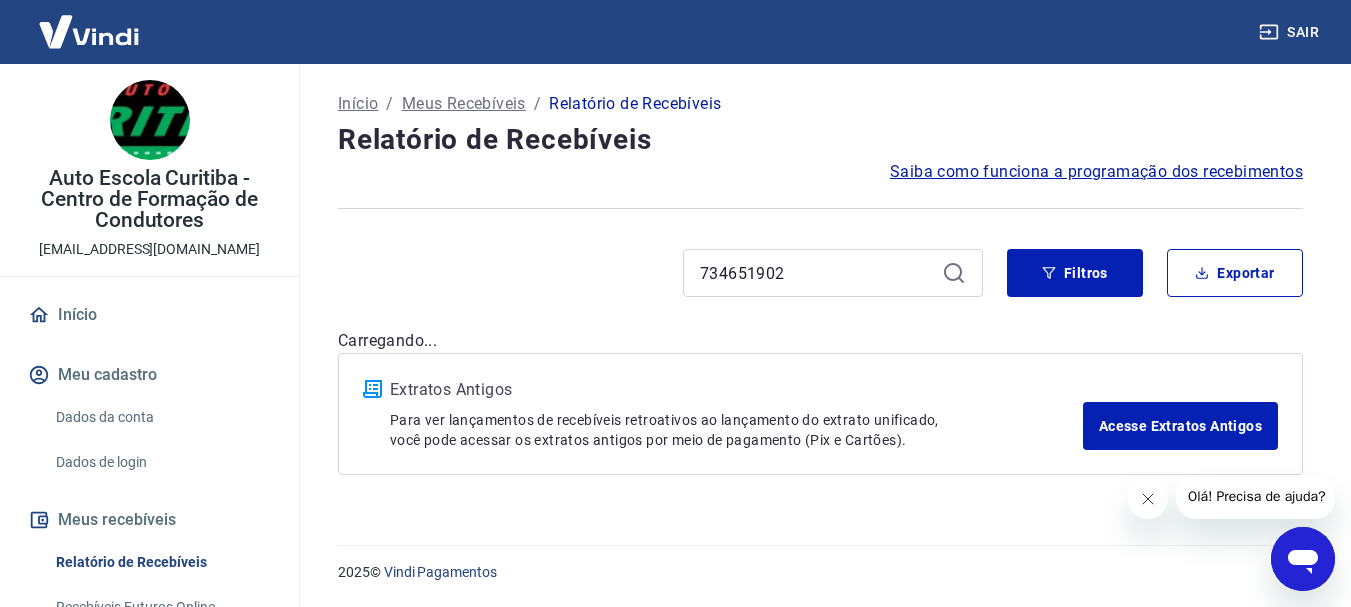 scroll, scrollTop: 0, scrollLeft: 0, axis: both 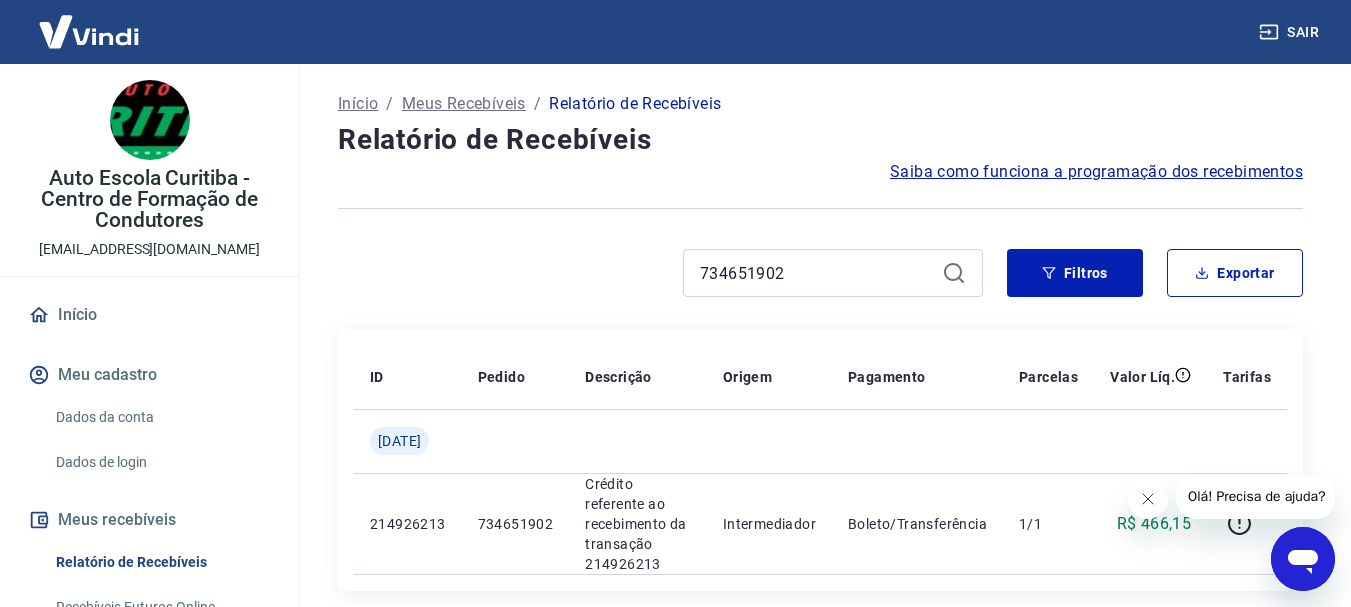 click at bounding box center (1147, 499) 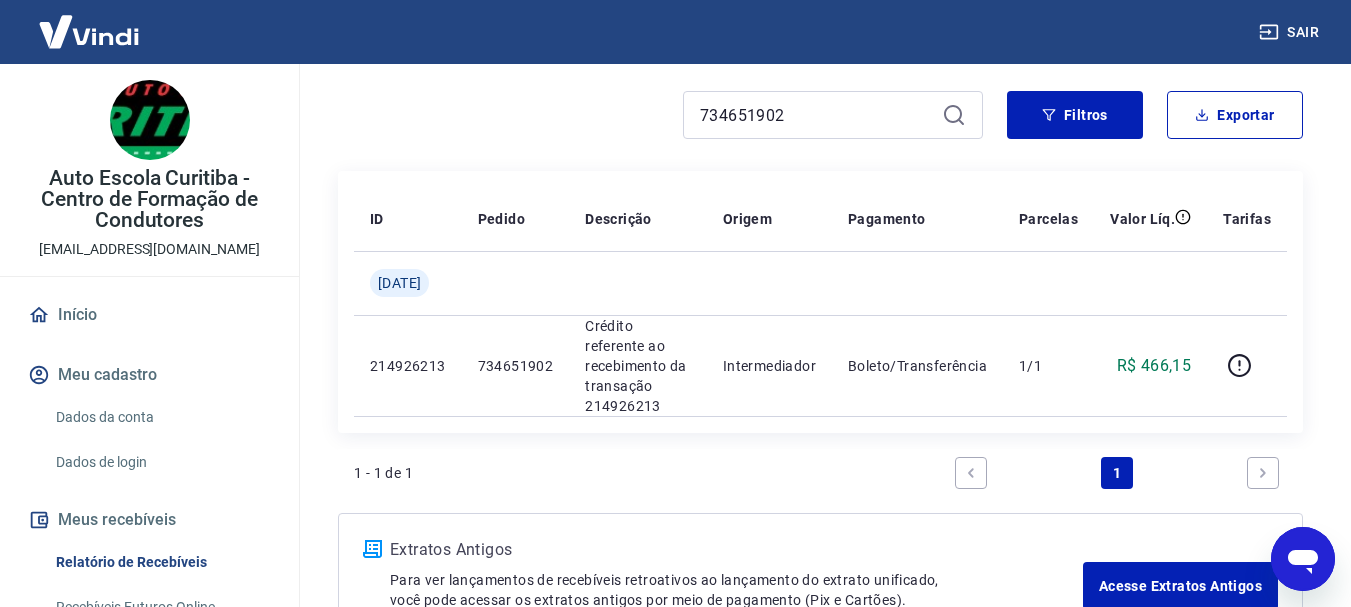 scroll, scrollTop: 296, scrollLeft: 0, axis: vertical 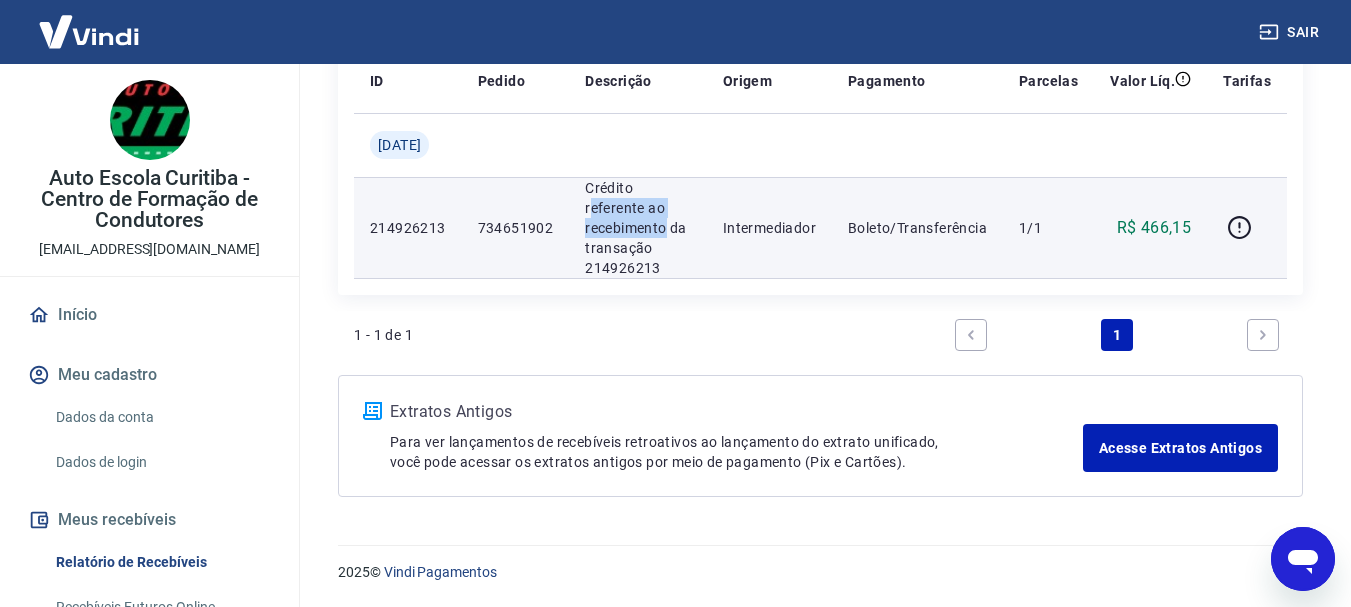 drag, startPoint x: 598, startPoint y: 217, endPoint x: 670, endPoint y: 231, distance: 73.34848 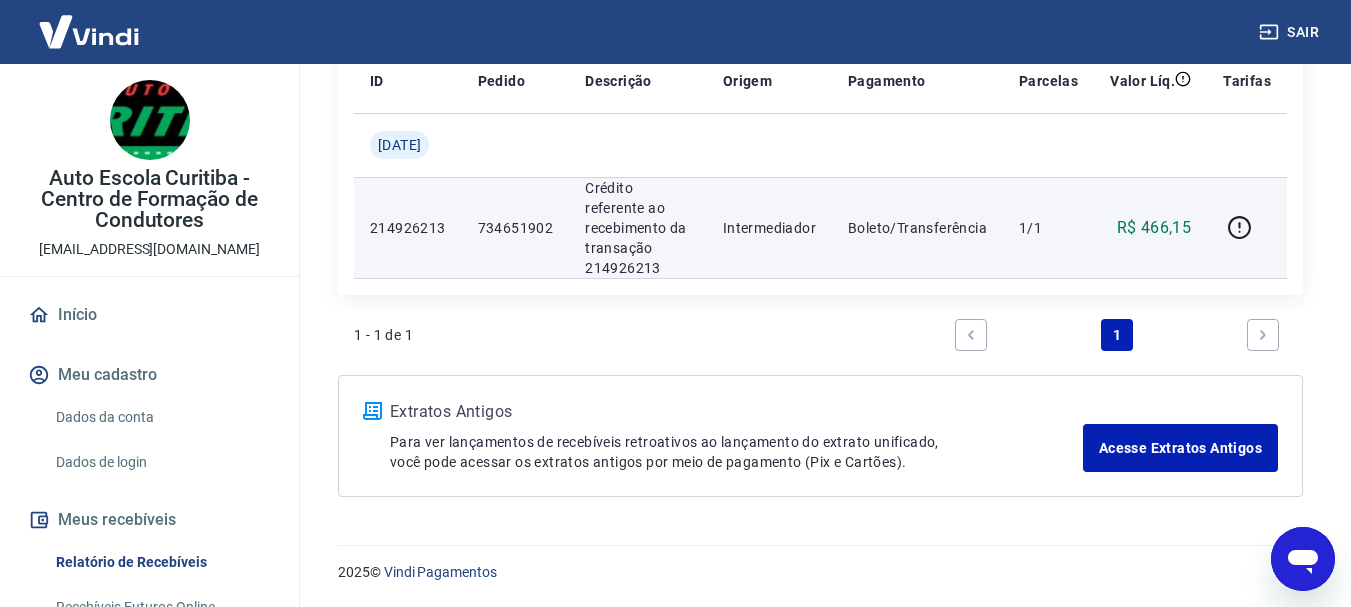 drag, startPoint x: 645, startPoint y: 251, endPoint x: 713, endPoint y: 241, distance: 68.73136 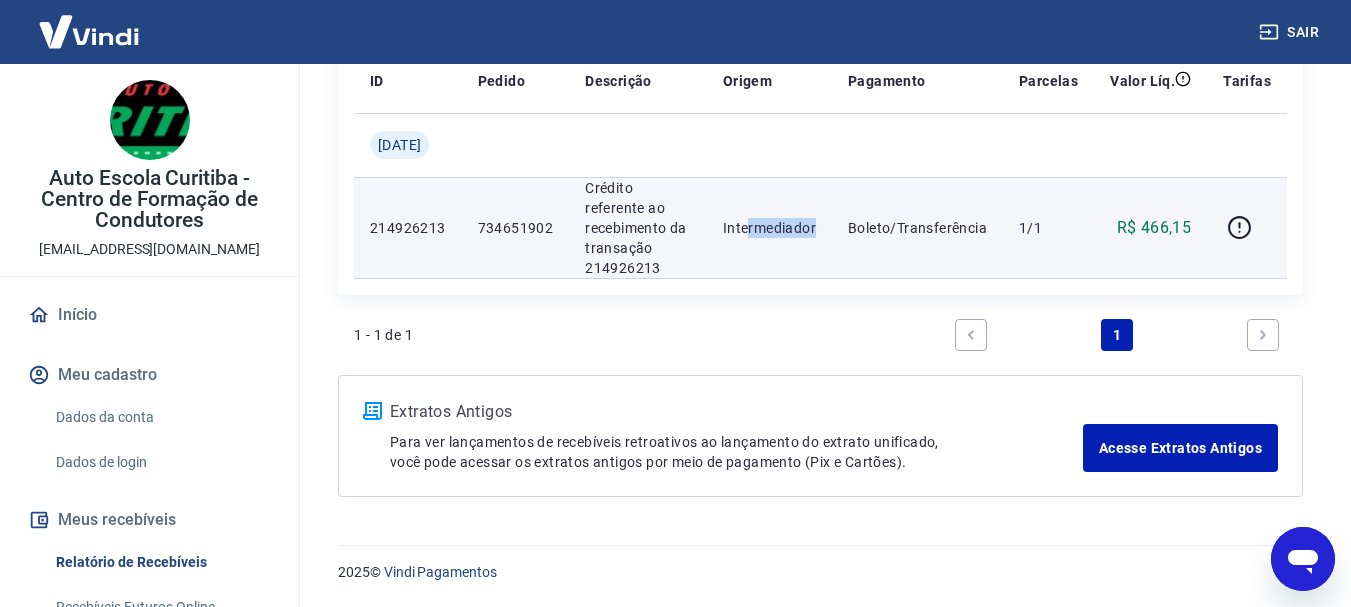 drag, startPoint x: 752, startPoint y: 229, endPoint x: 818, endPoint y: 230, distance: 66.007576 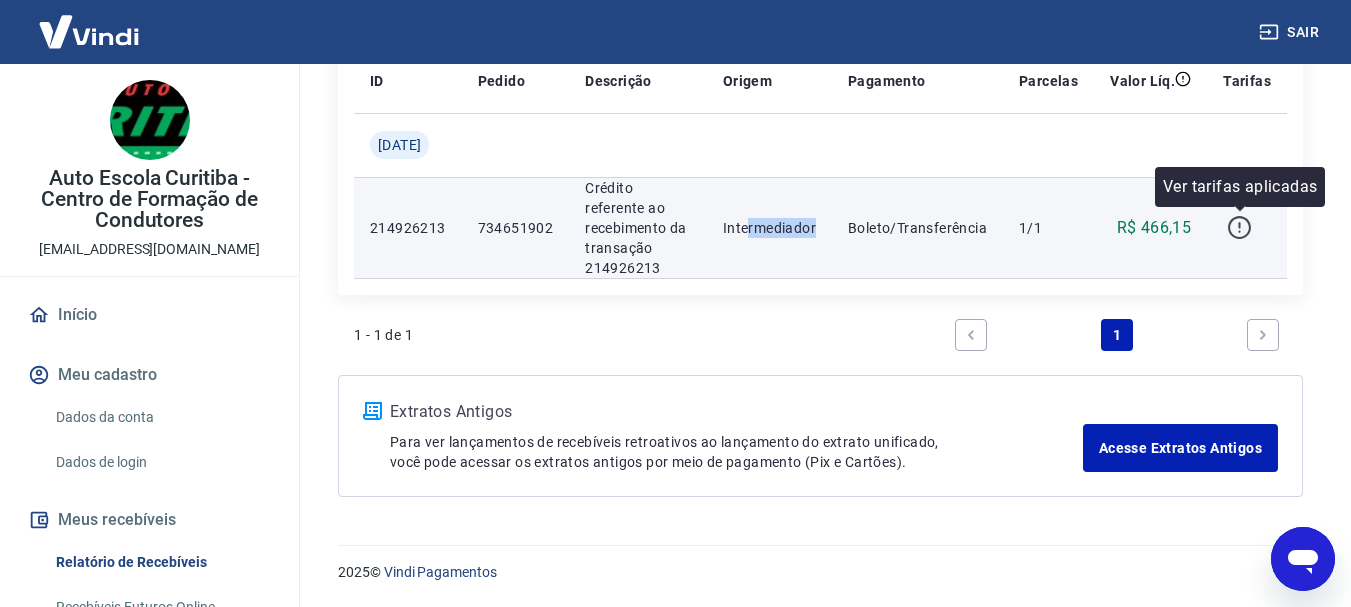 click 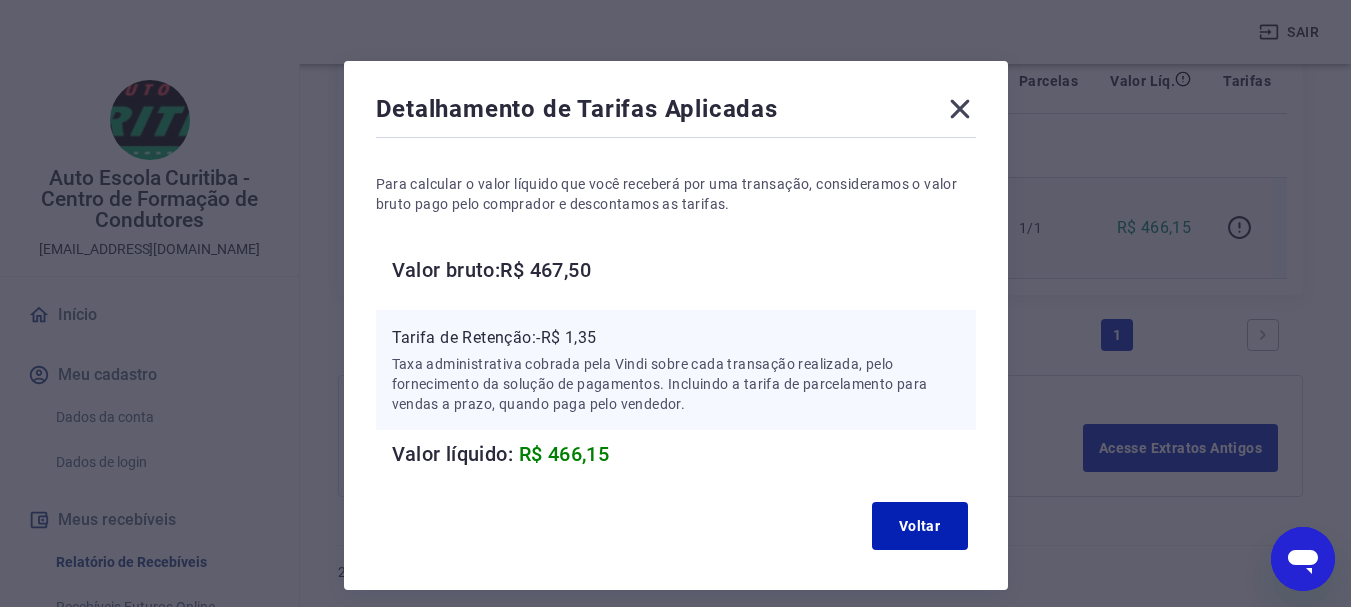 scroll, scrollTop: 0, scrollLeft: 0, axis: both 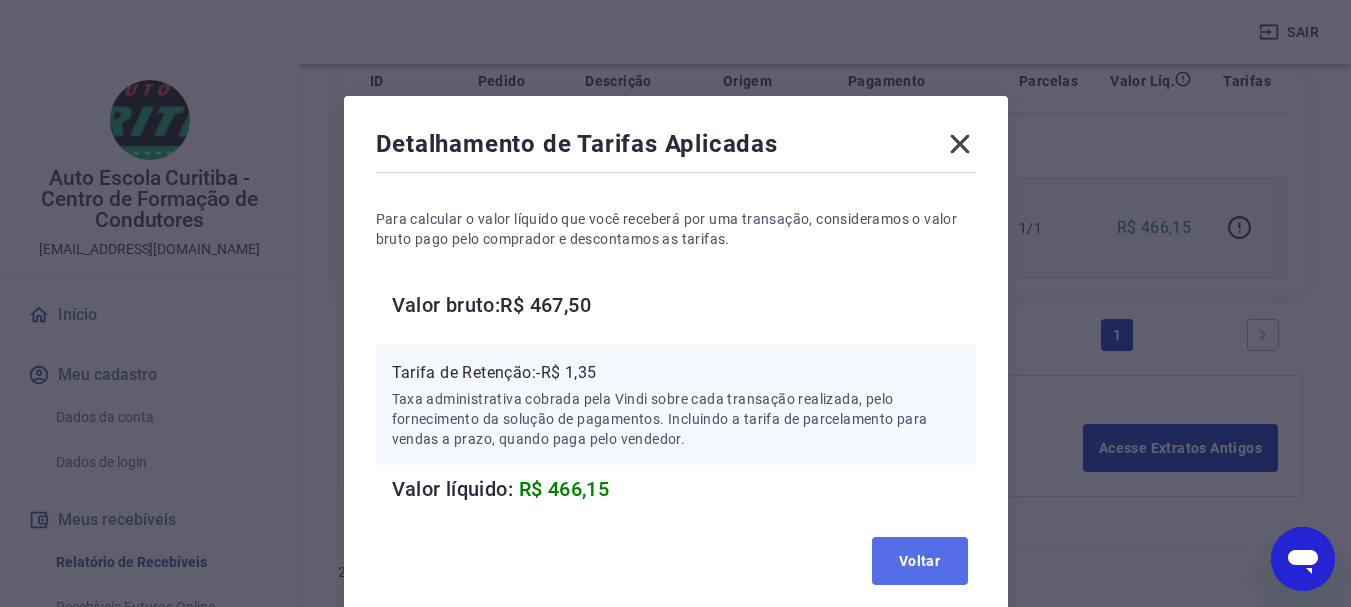 click on "Voltar" at bounding box center (920, 561) 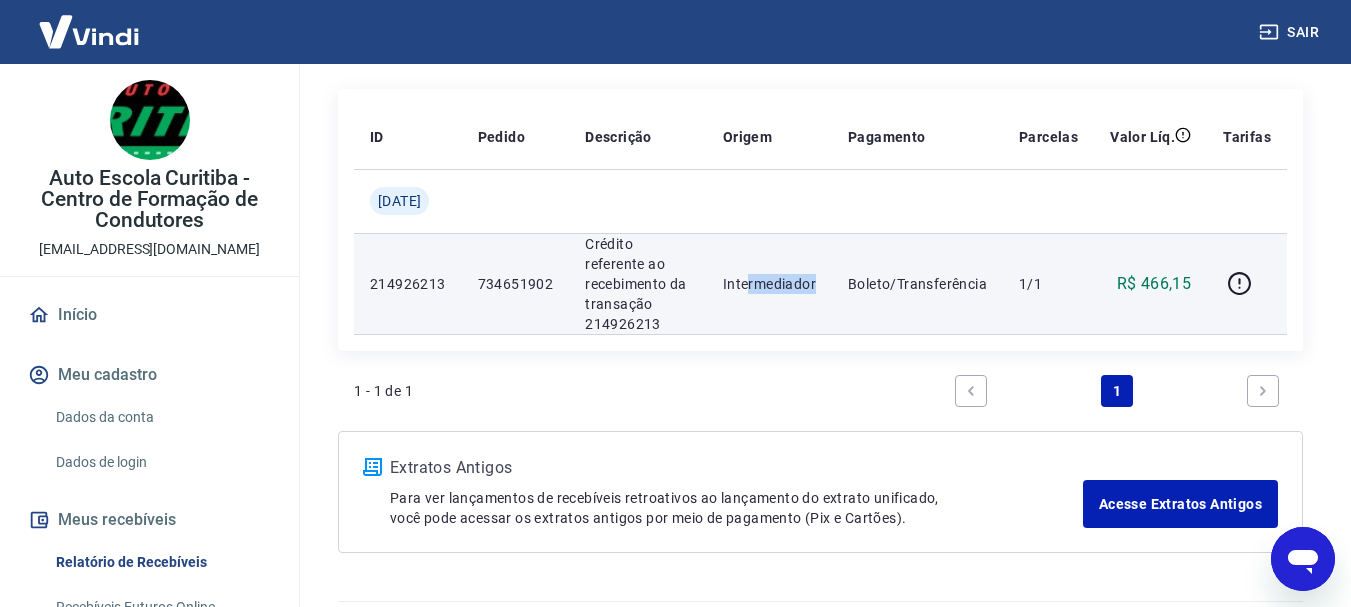 scroll, scrollTop: 196, scrollLeft: 0, axis: vertical 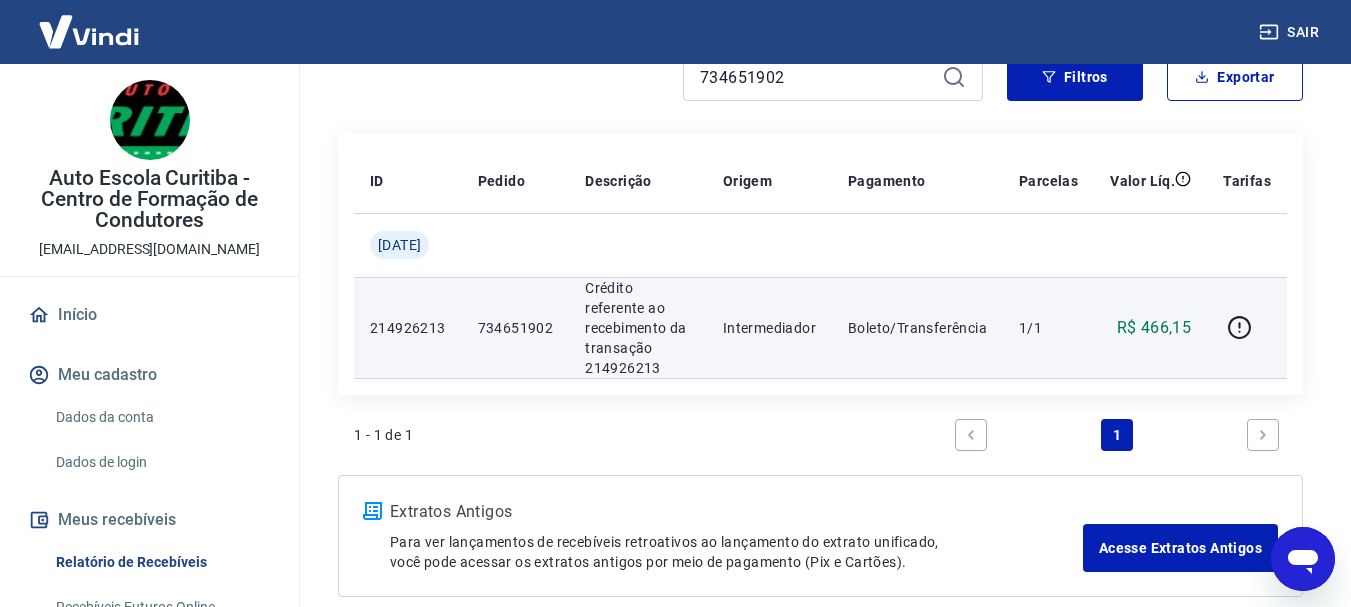 click on "Boleto/Transferência" at bounding box center [917, 328] 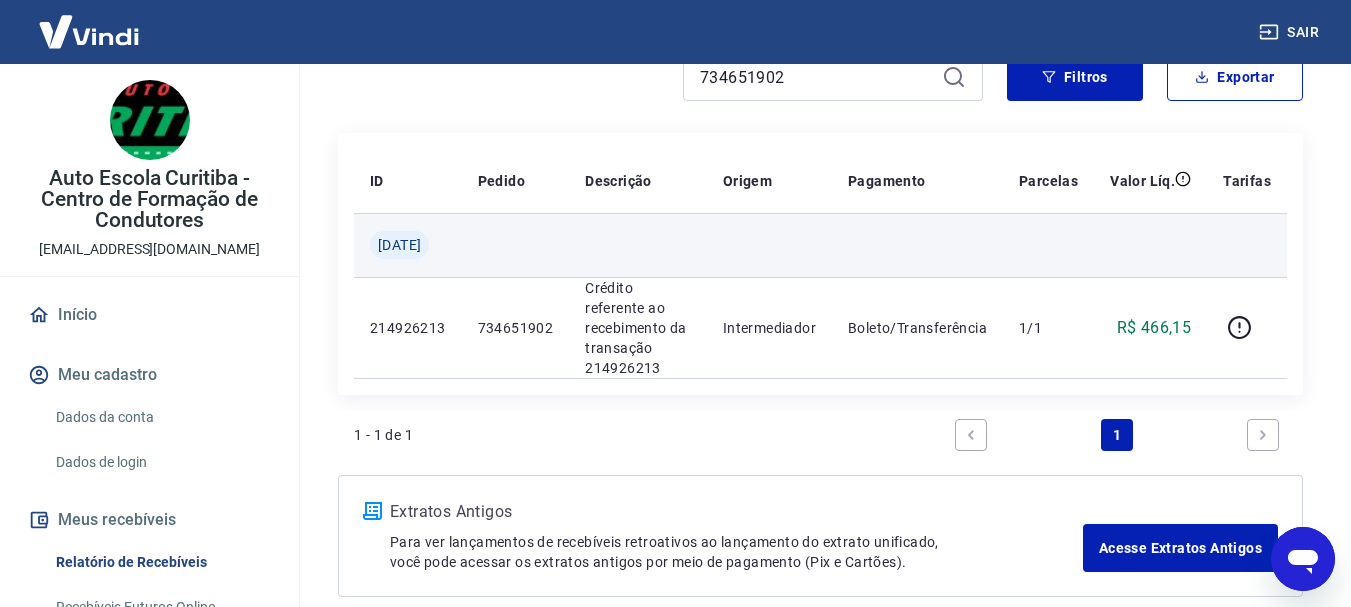 drag, startPoint x: 393, startPoint y: 239, endPoint x: 424, endPoint y: 247, distance: 32.01562 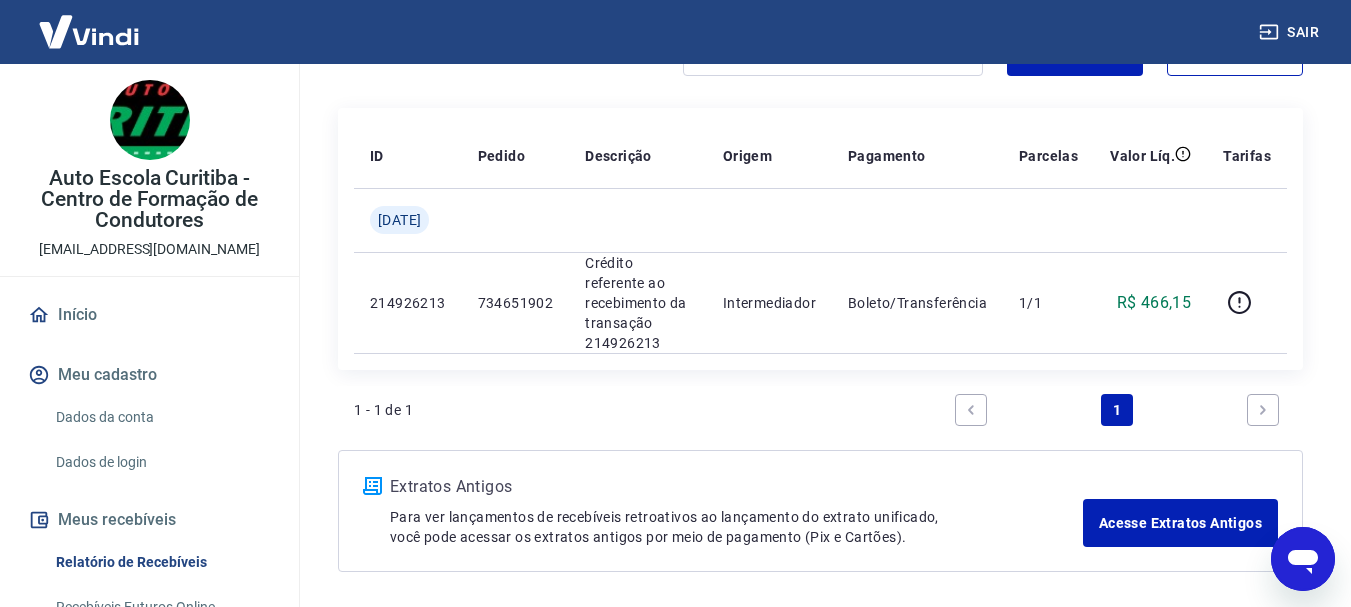 scroll, scrollTop: 296, scrollLeft: 0, axis: vertical 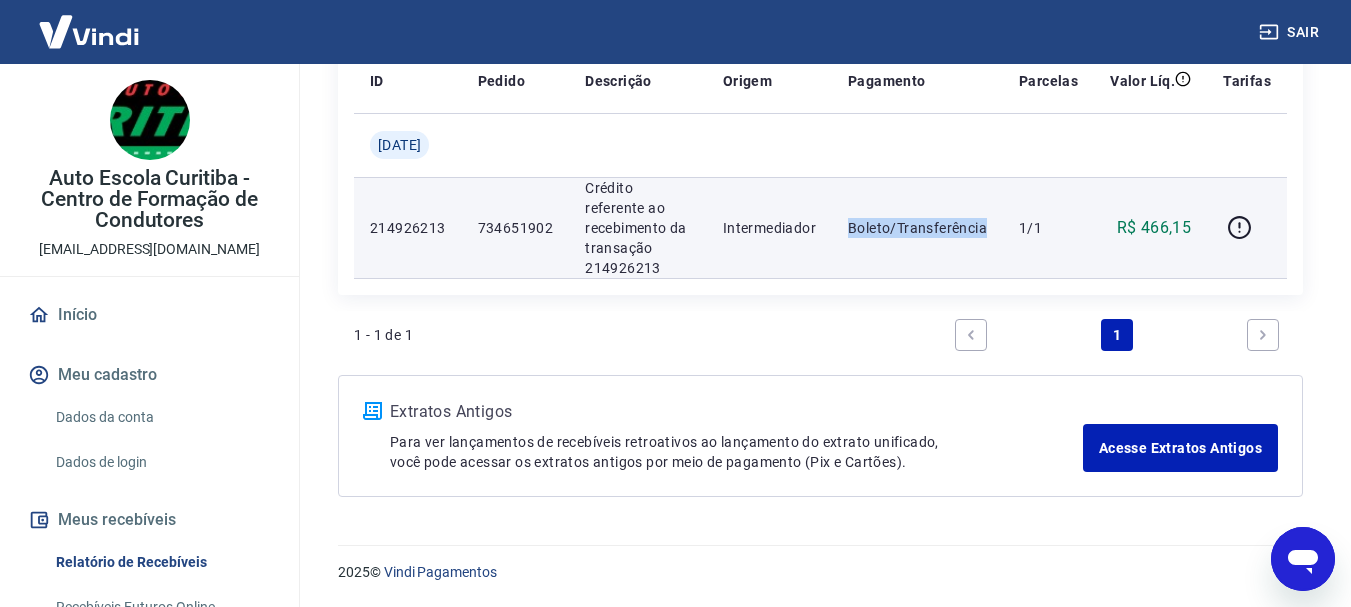 drag, startPoint x: 819, startPoint y: 230, endPoint x: 994, endPoint y: 233, distance: 175.02571 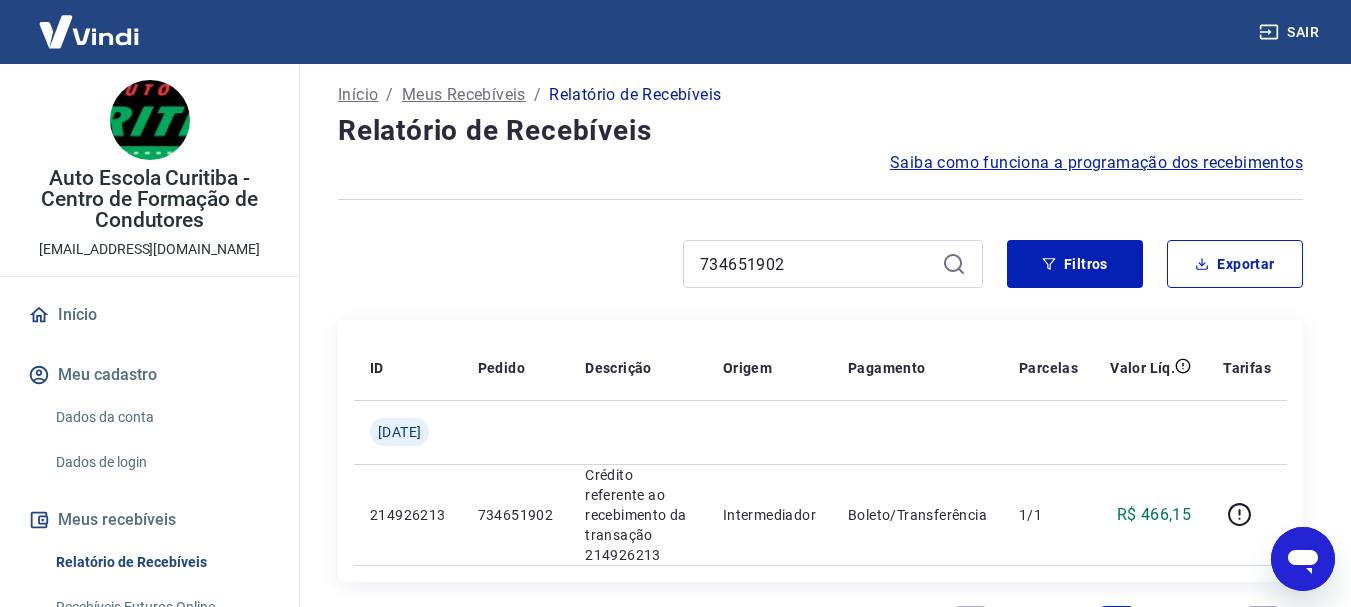 scroll, scrollTop: 0, scrollLeft: 0, axis: both 